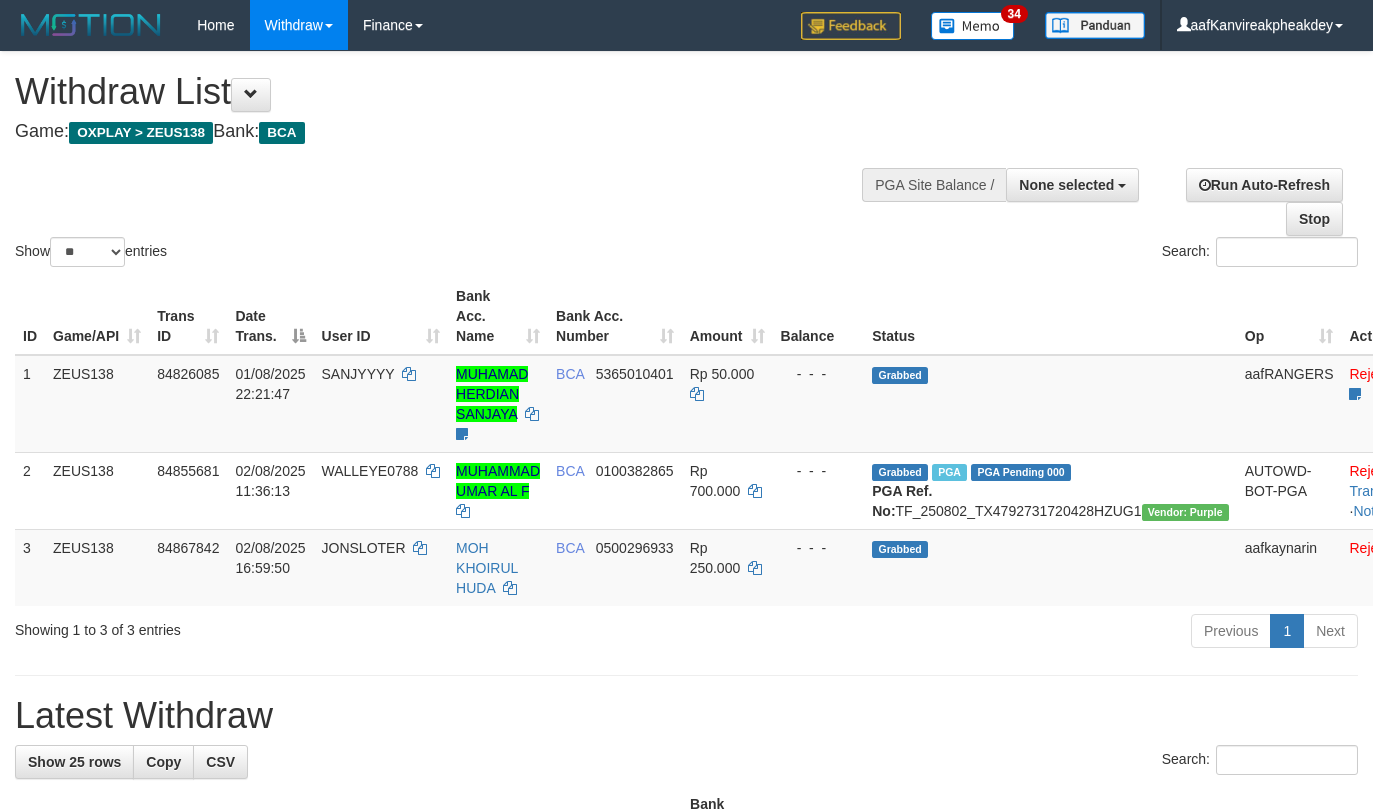 select 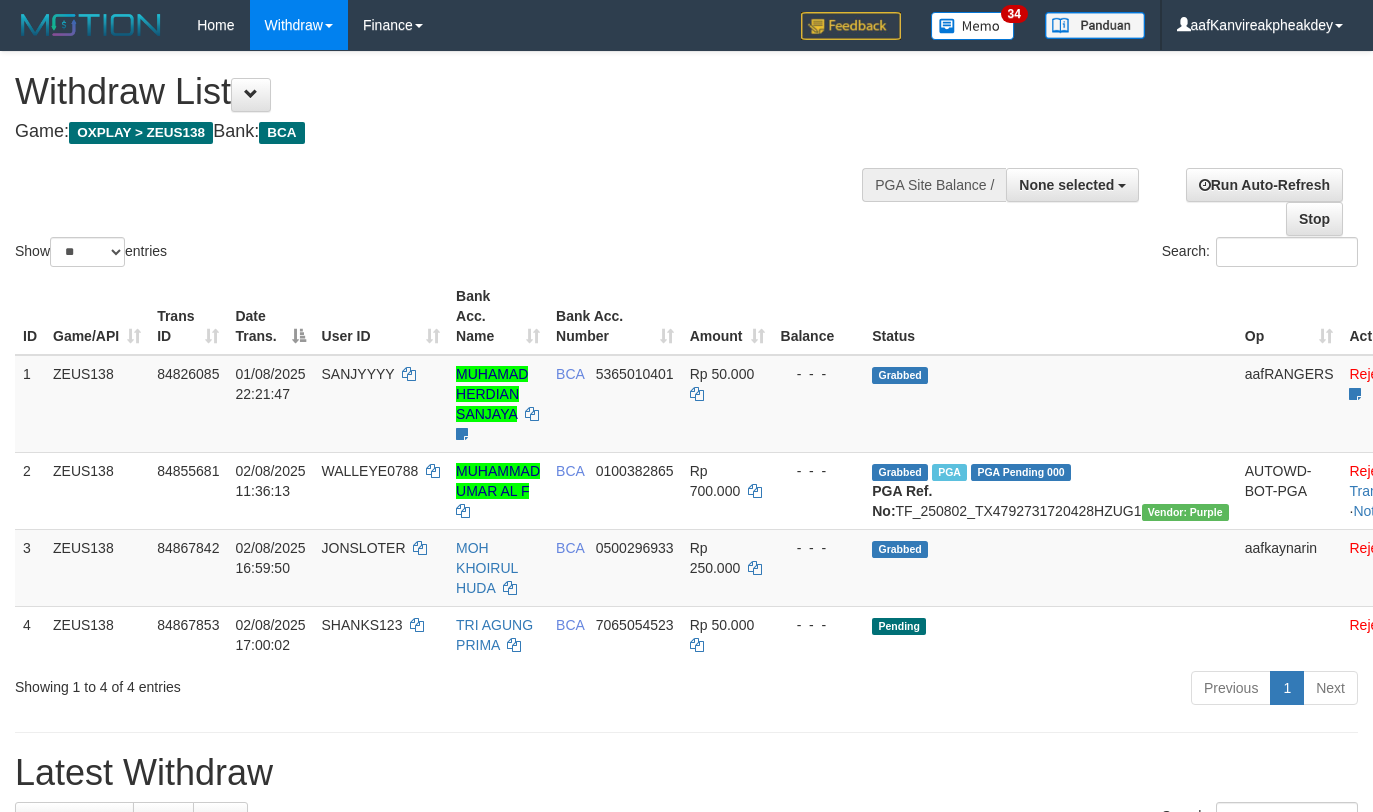 select 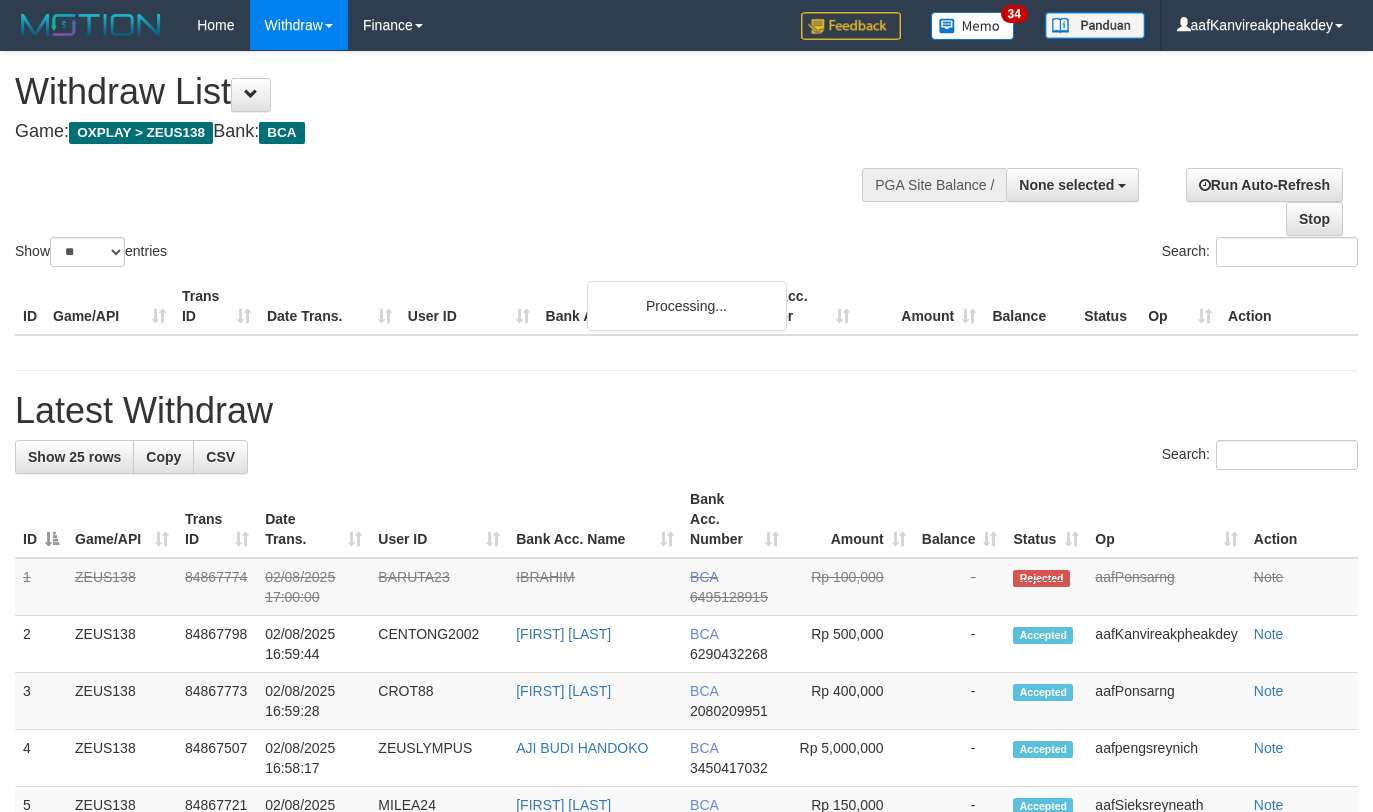 select 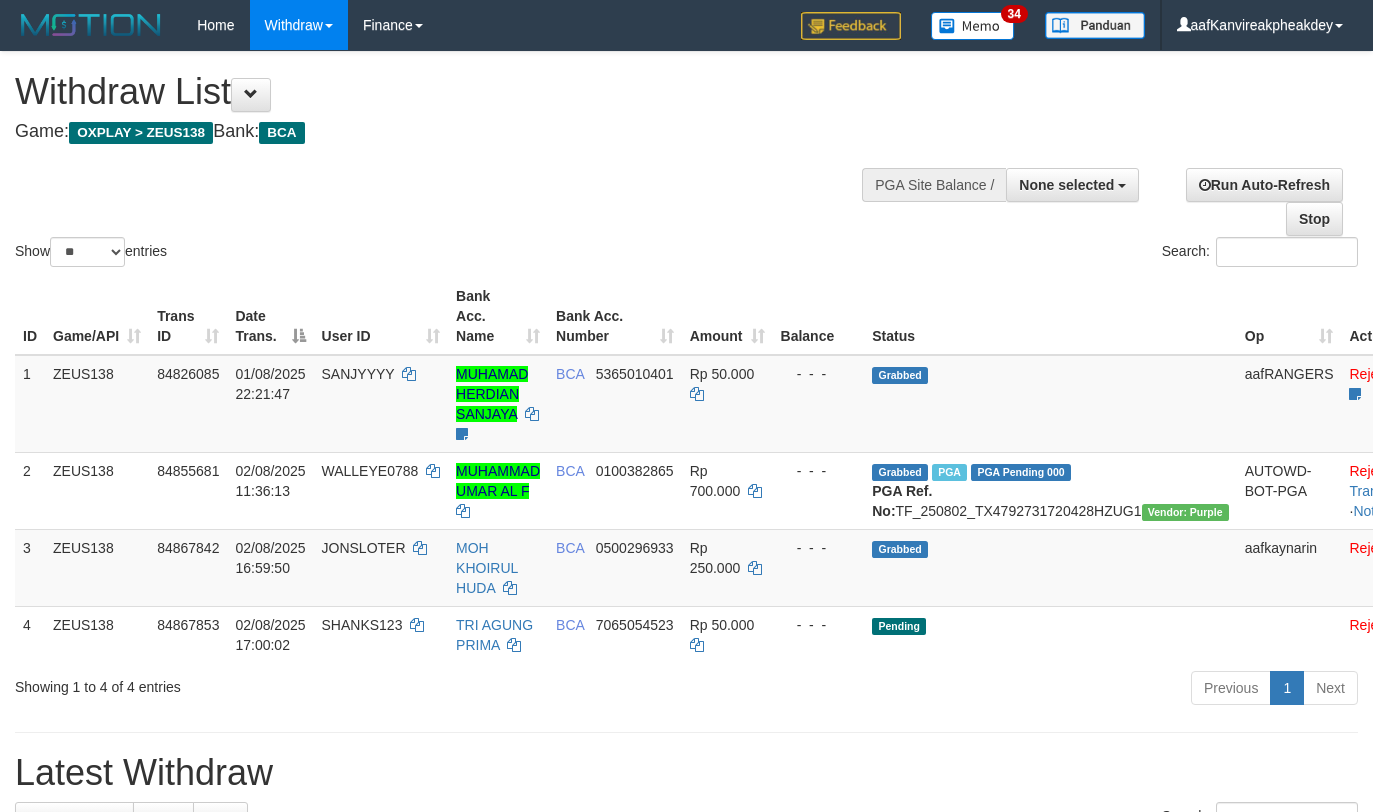 select 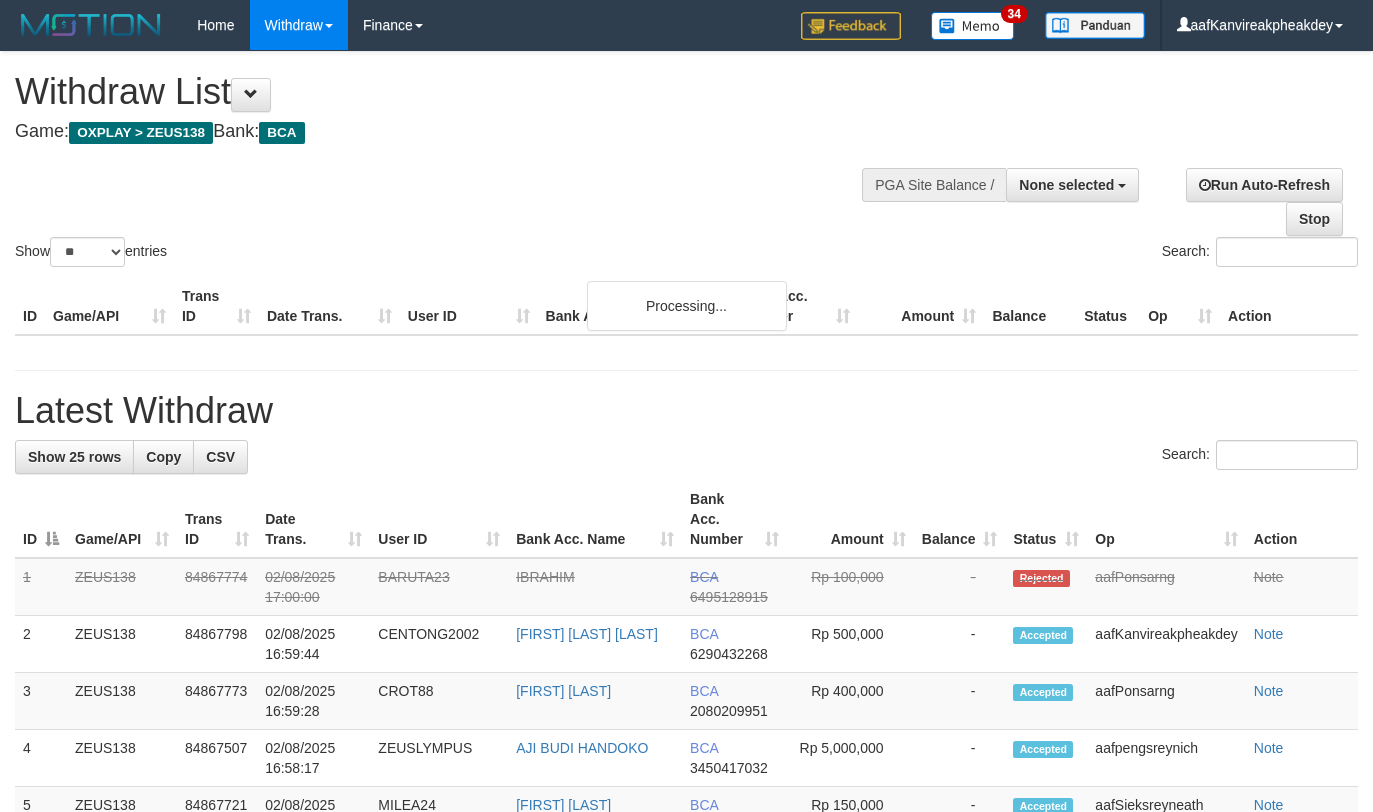 select 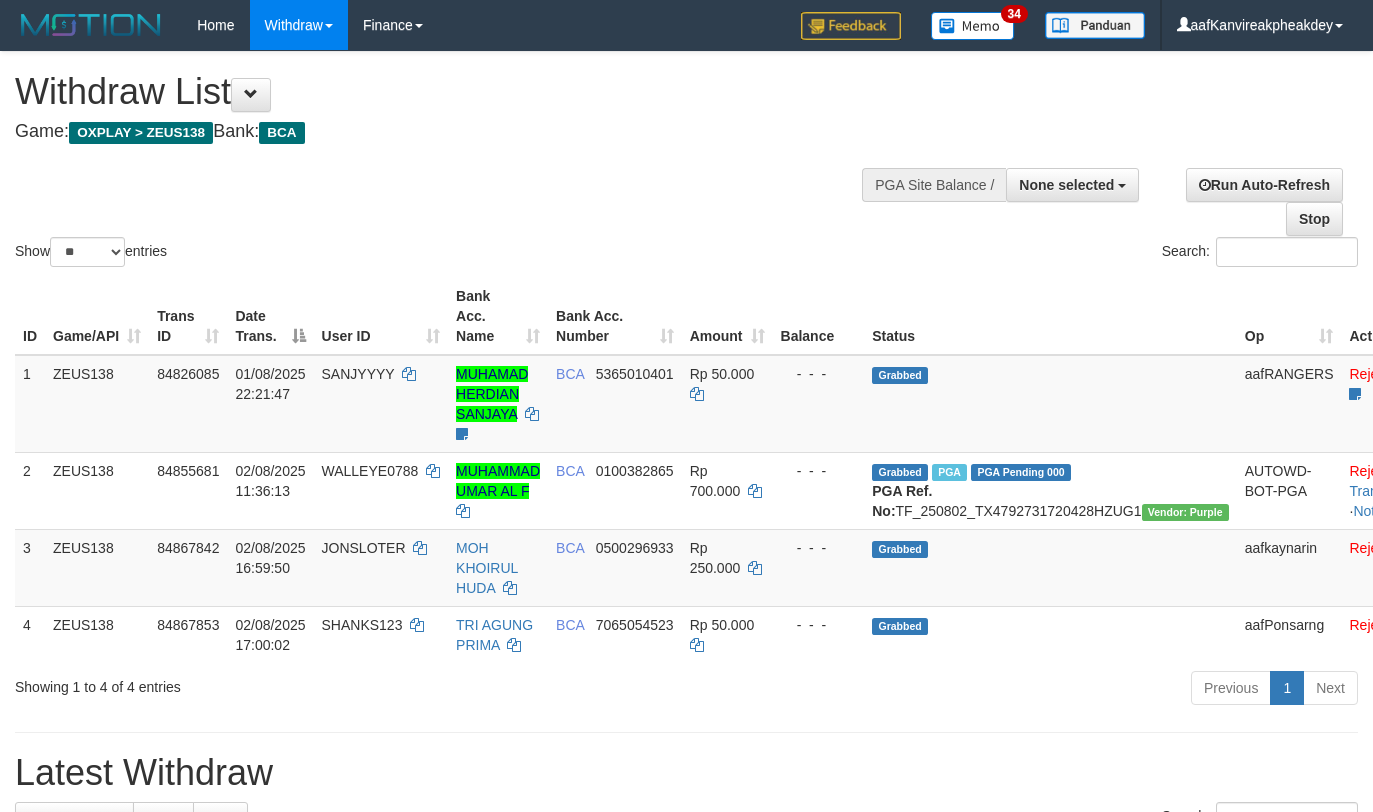 select 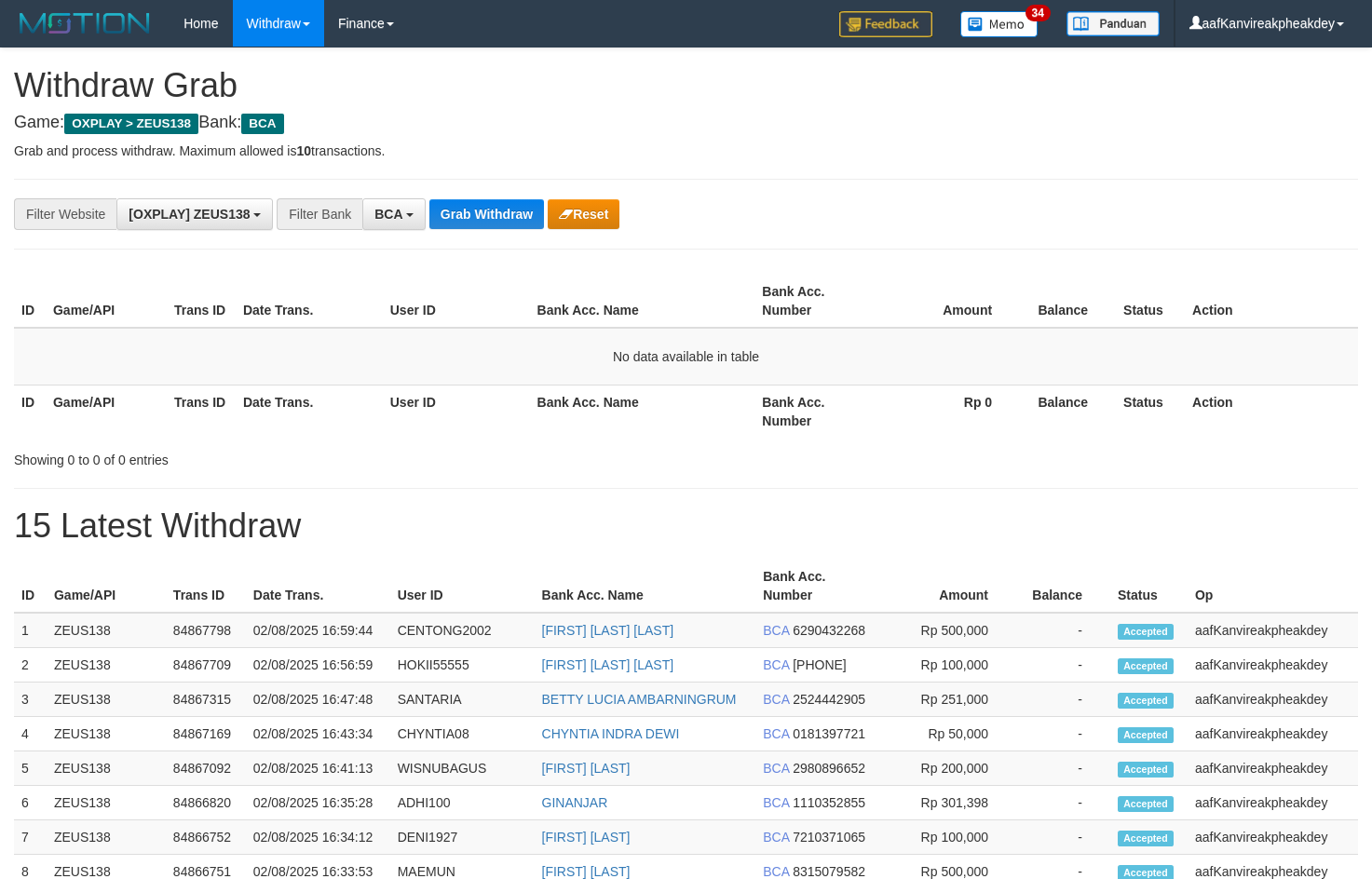 scroll, scrollTop: 0, scrollLeft: 0, axis: both 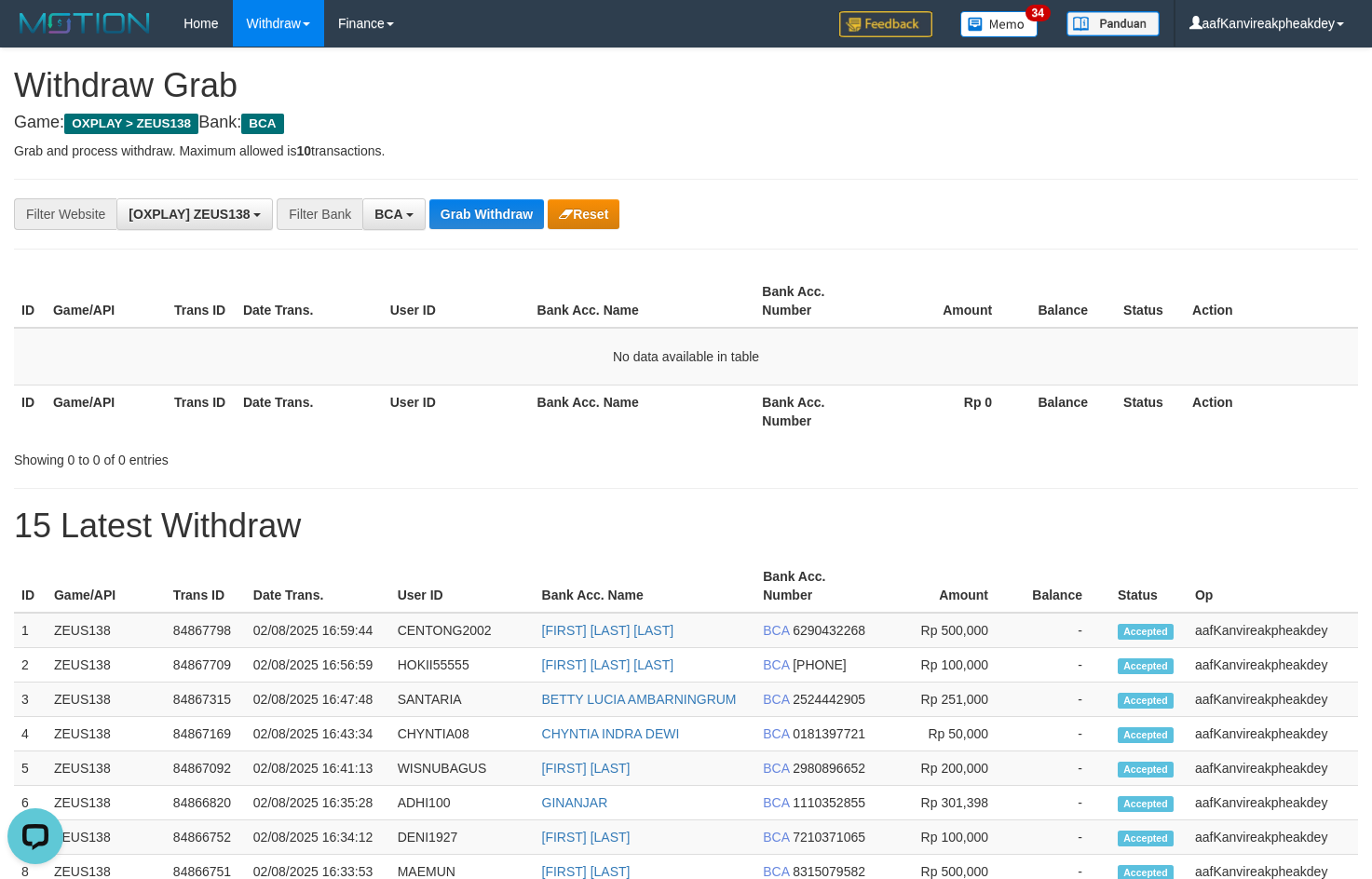 click on "Balance" at bounding box center [1067, 411] 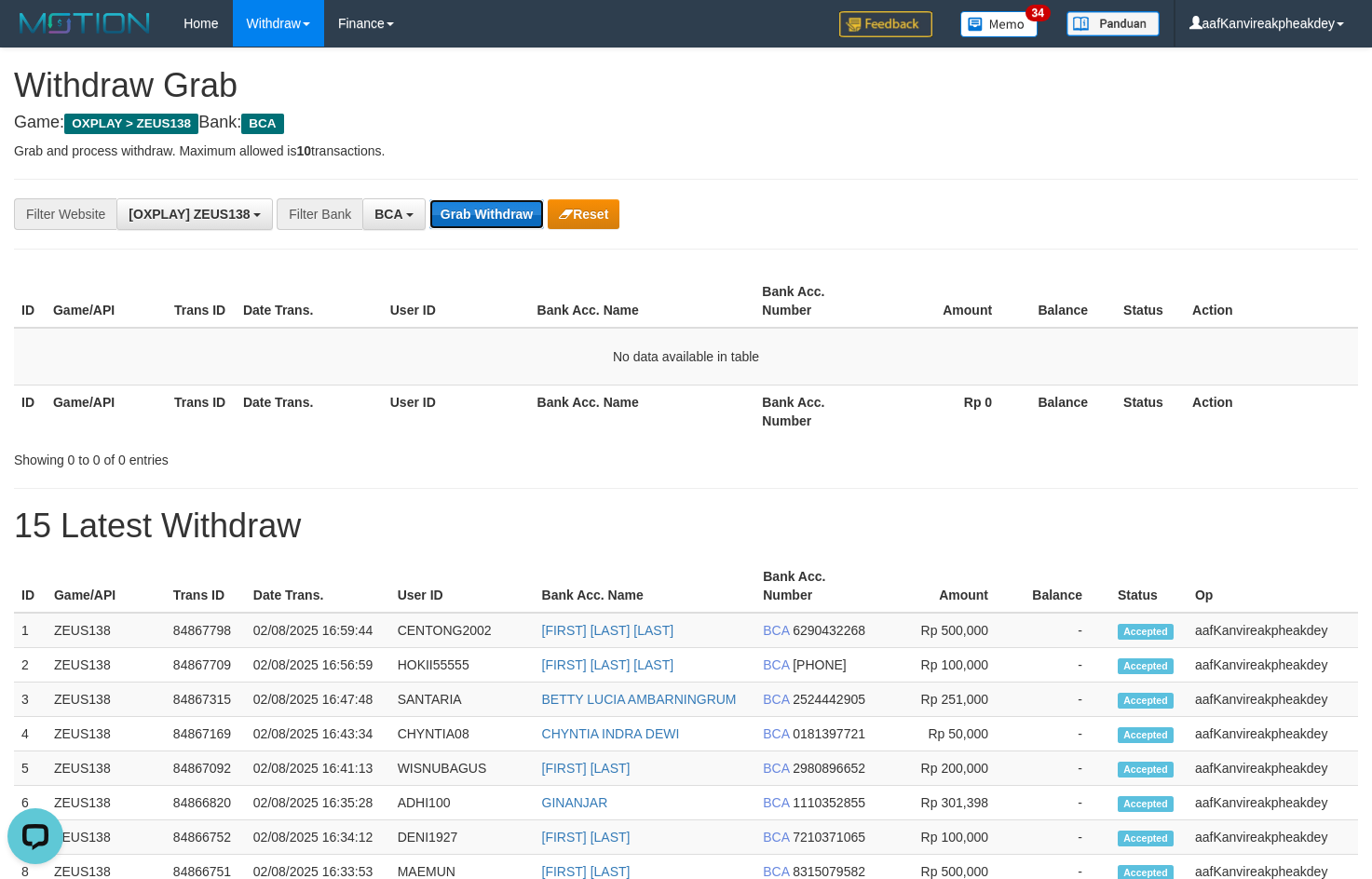 click on "Grab Withdraw" at bounding box center [486, 214] 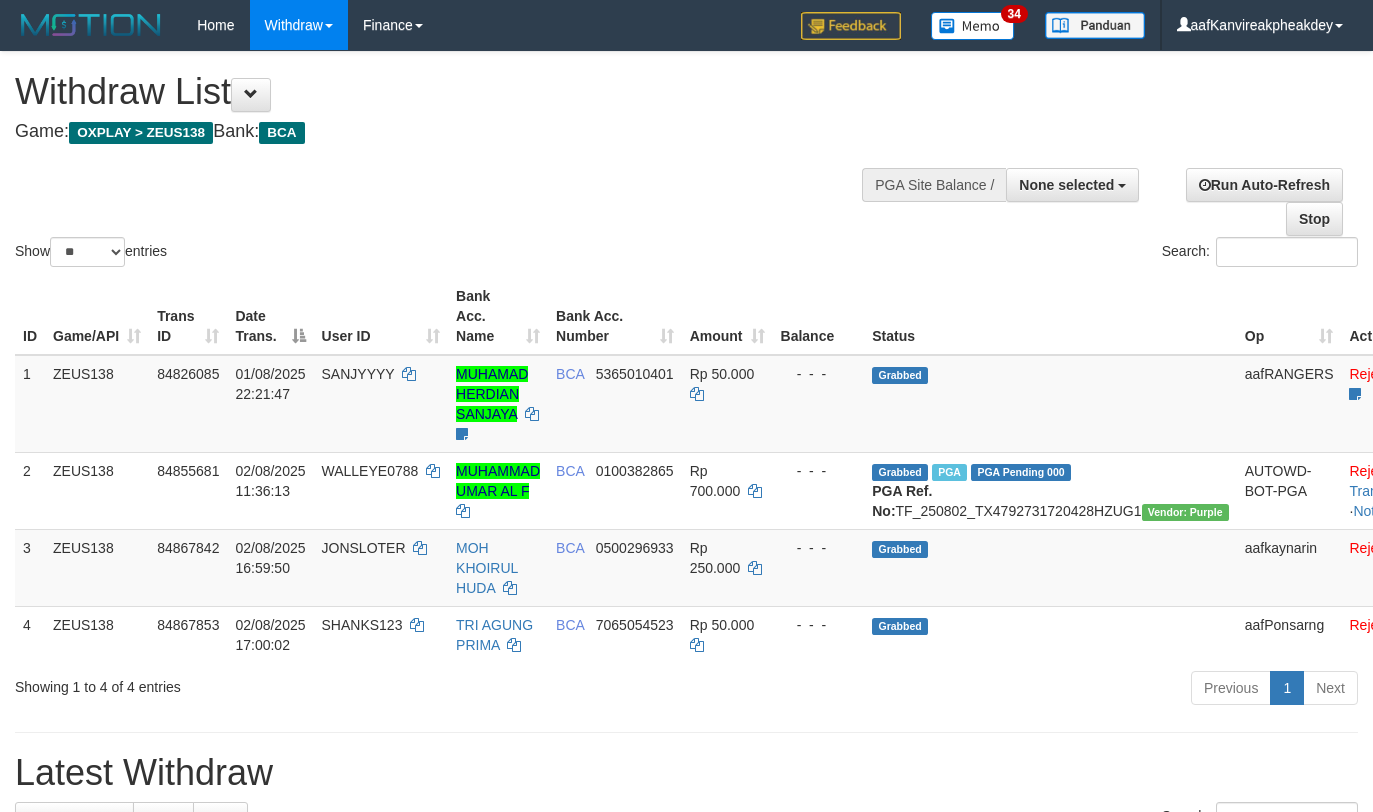 select 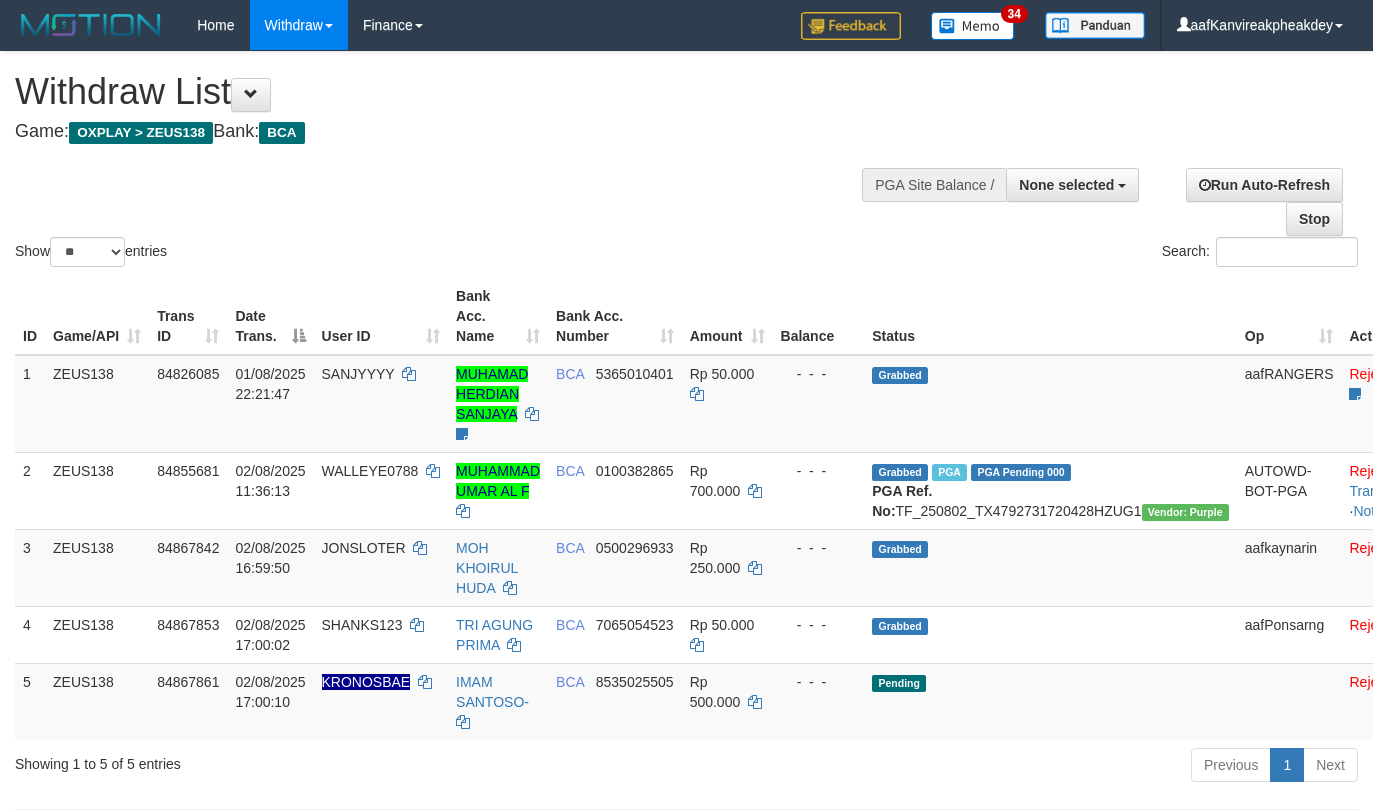 select 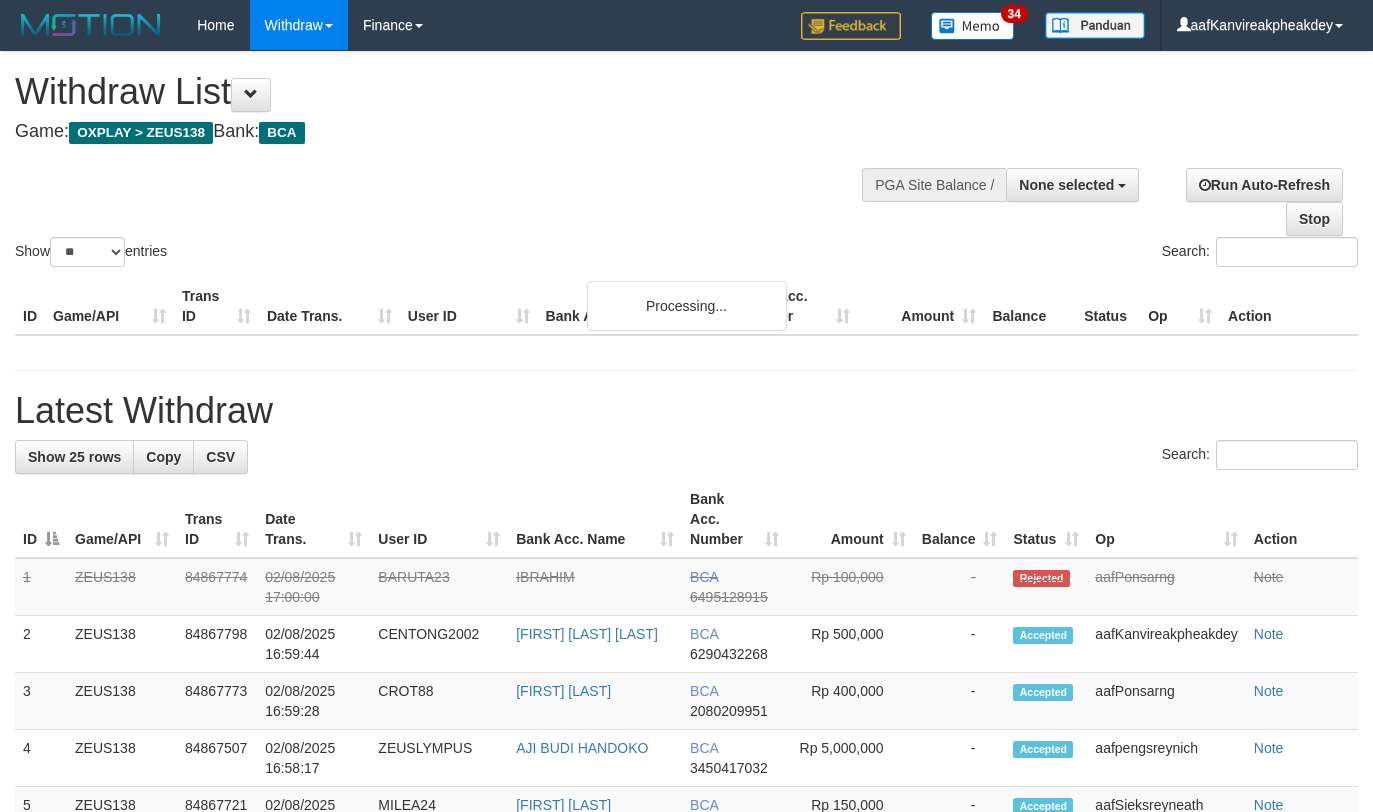 select 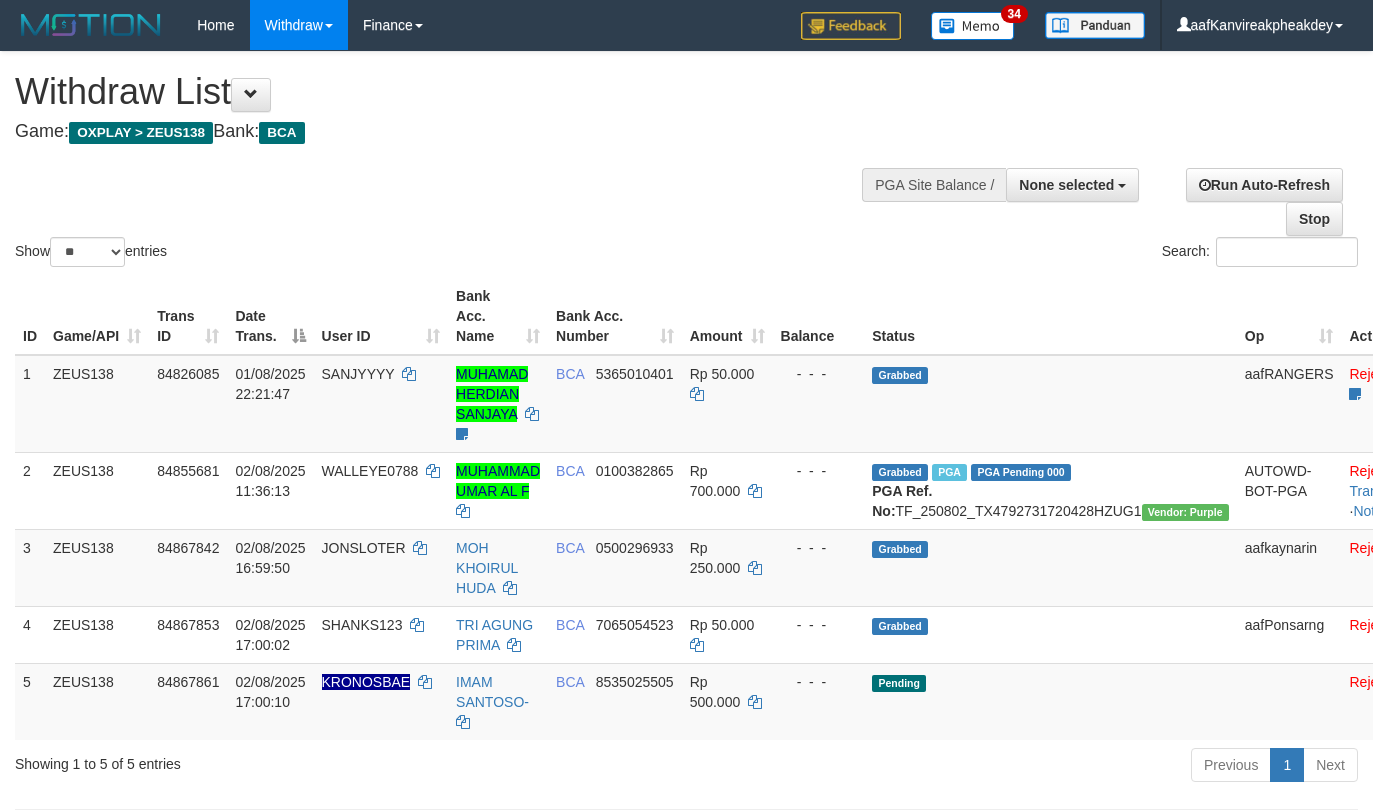 select 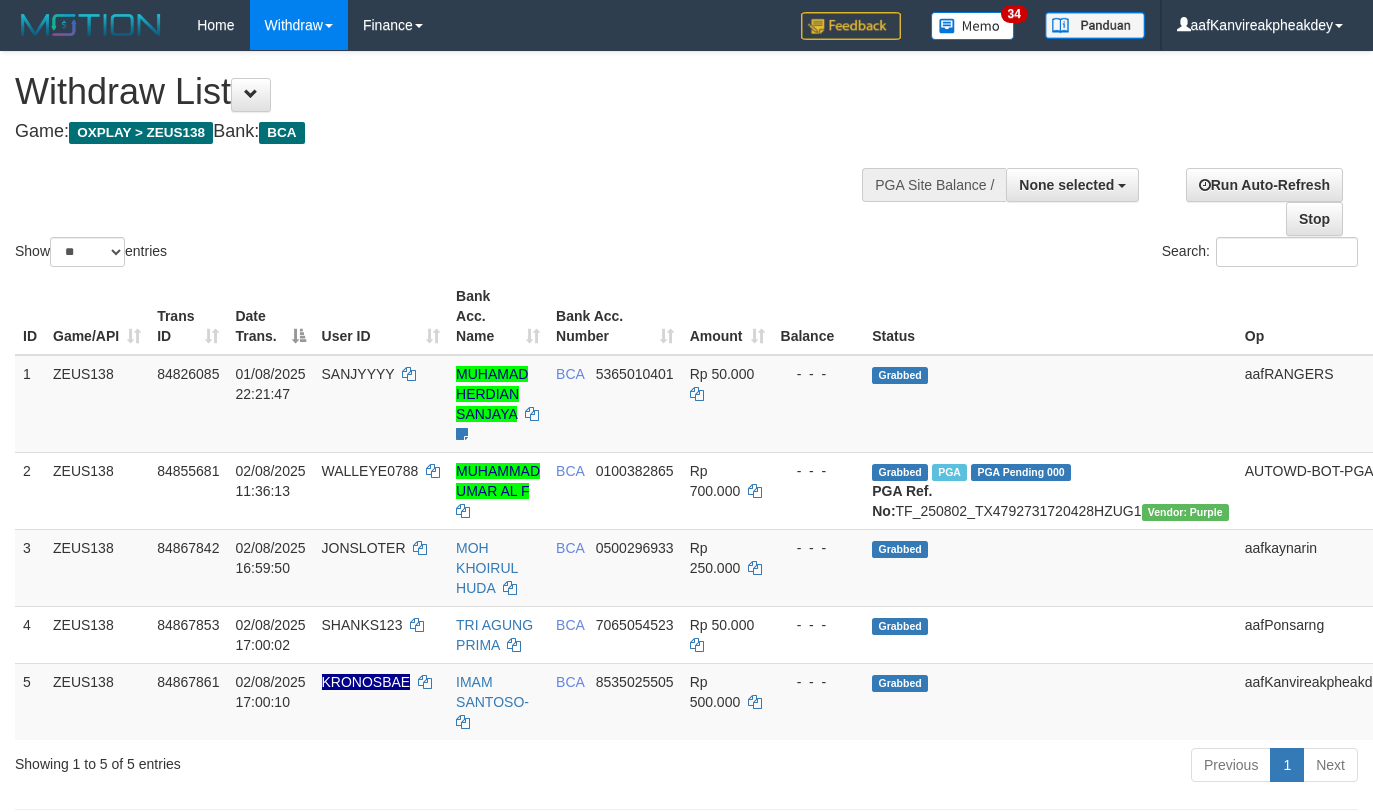 select 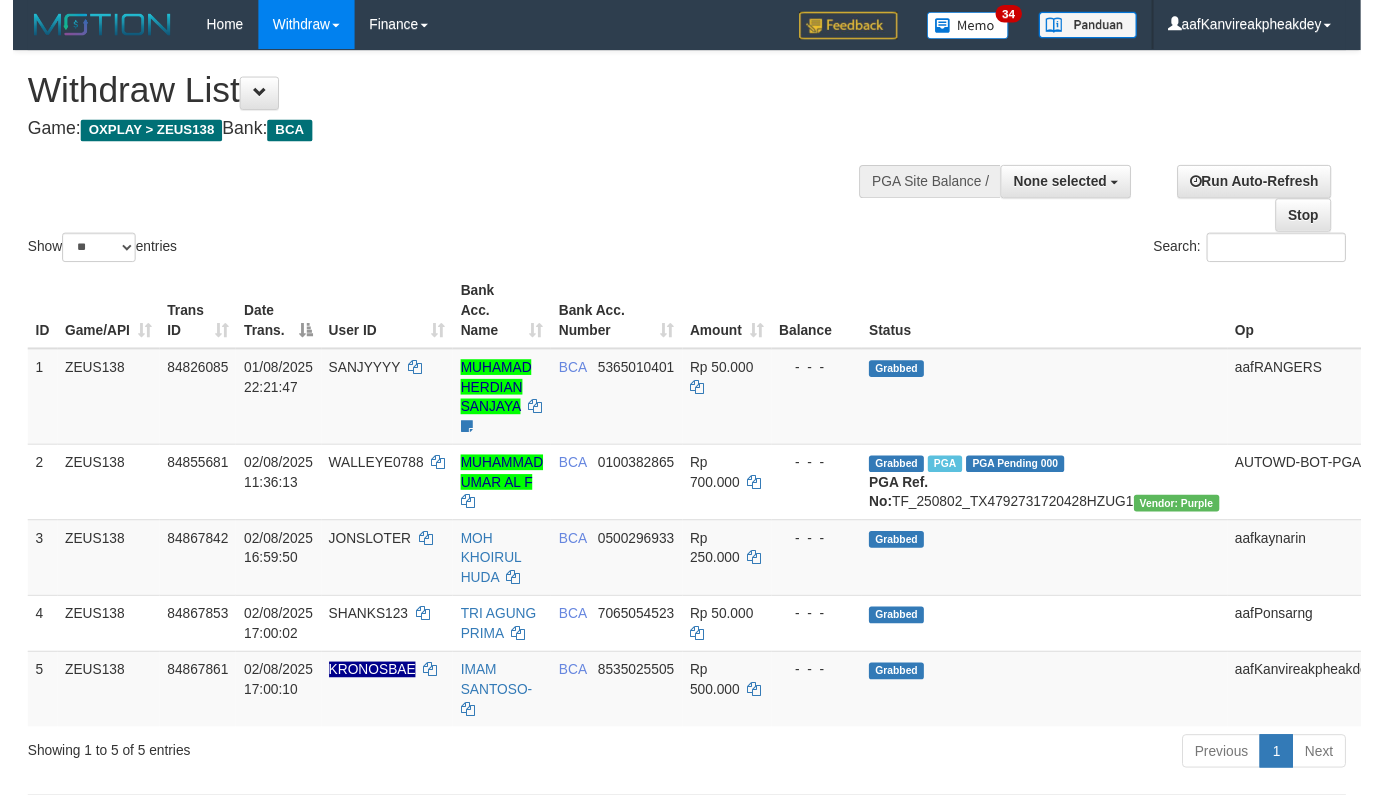 scroll, scrollTop: 267, scrollLeft: 0, axis: vertical 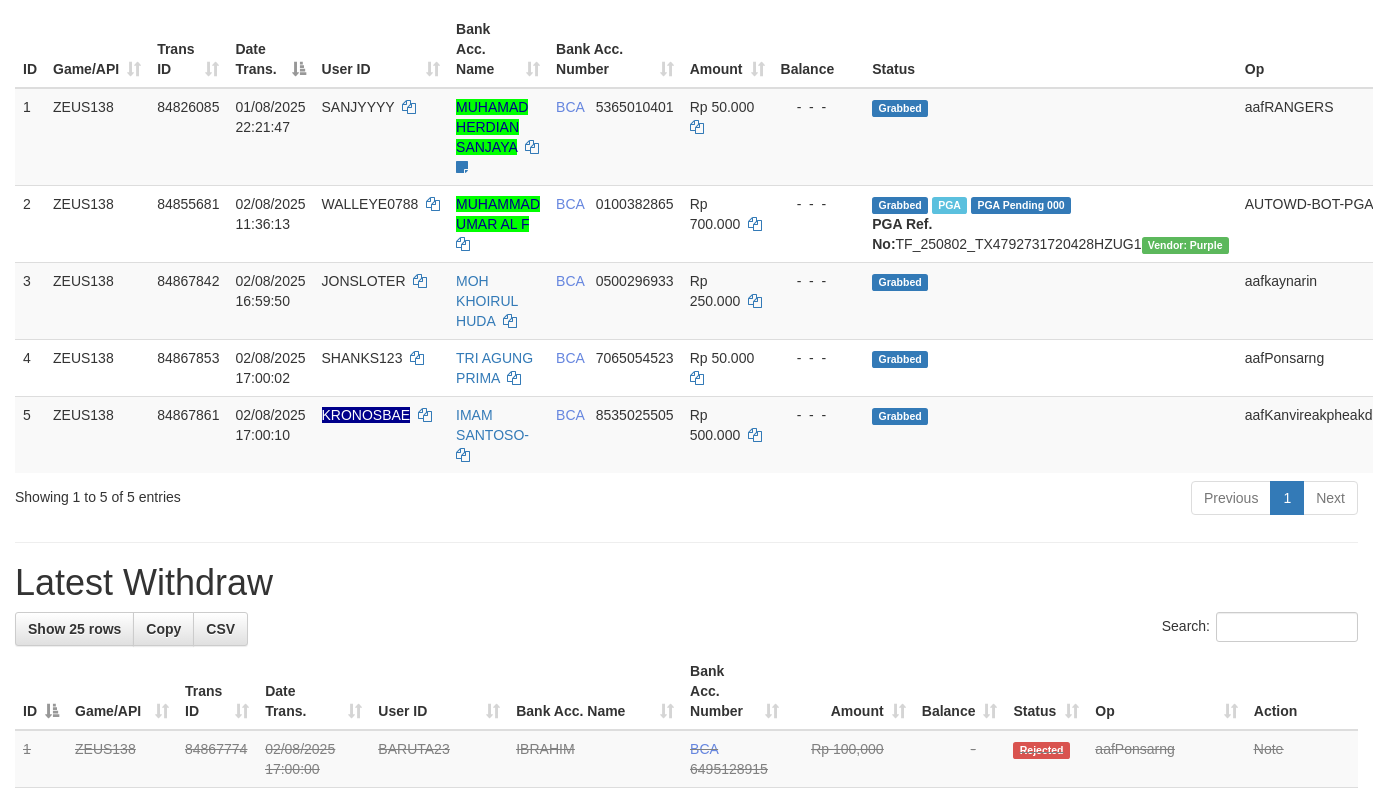 click on "Latest Withdraw" at bounding box center (686, 583) 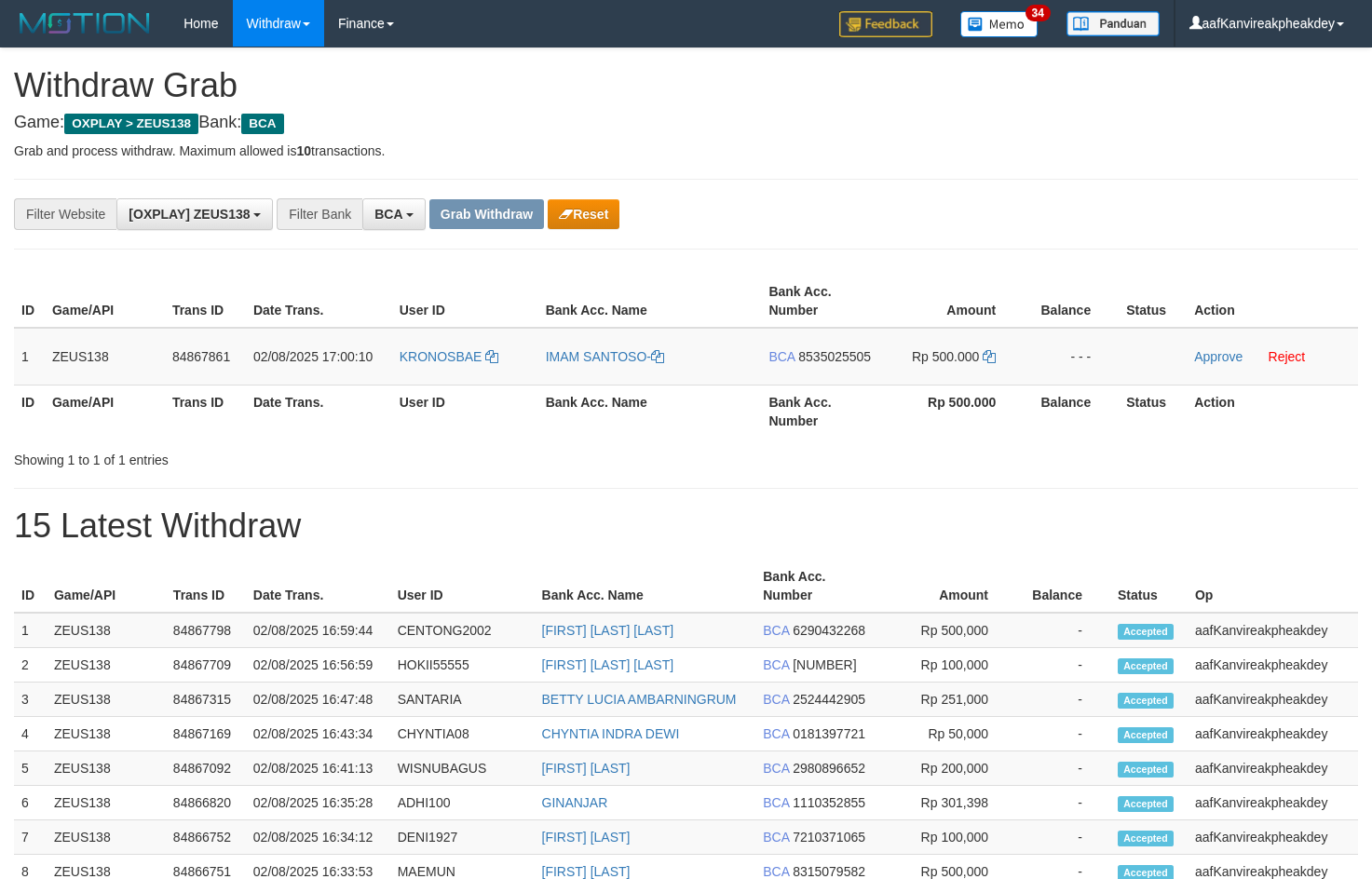 scroll, scrollTop: 0, scrollLeft: 0, axis: both 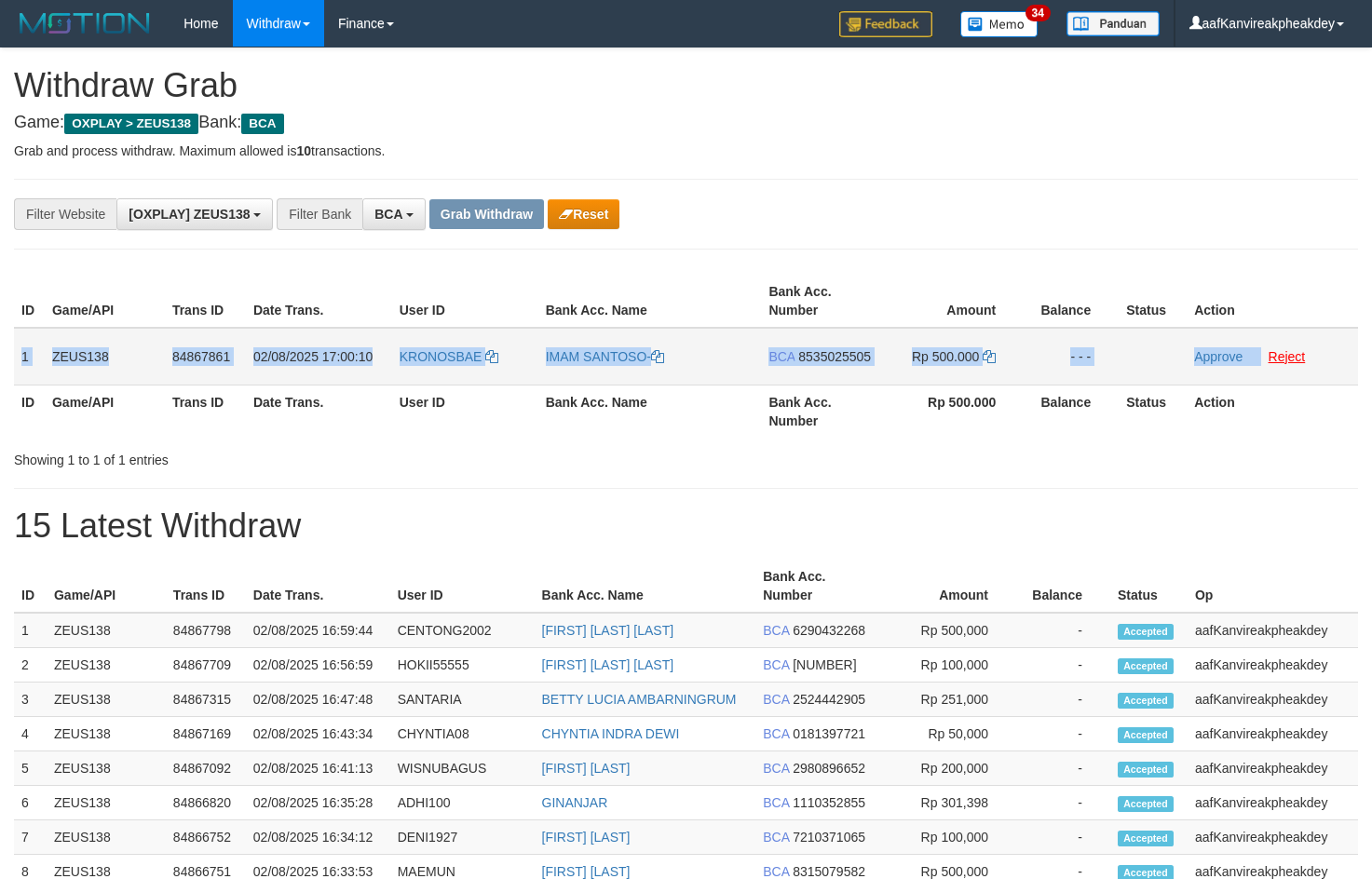 copy on "1
ZEUS138
84867861
02/08/2025 17:00:10
KRONOSBAE
IMAM SANTOSO-
BCA
8535025505
Rp 500.000
- - -
Approve" 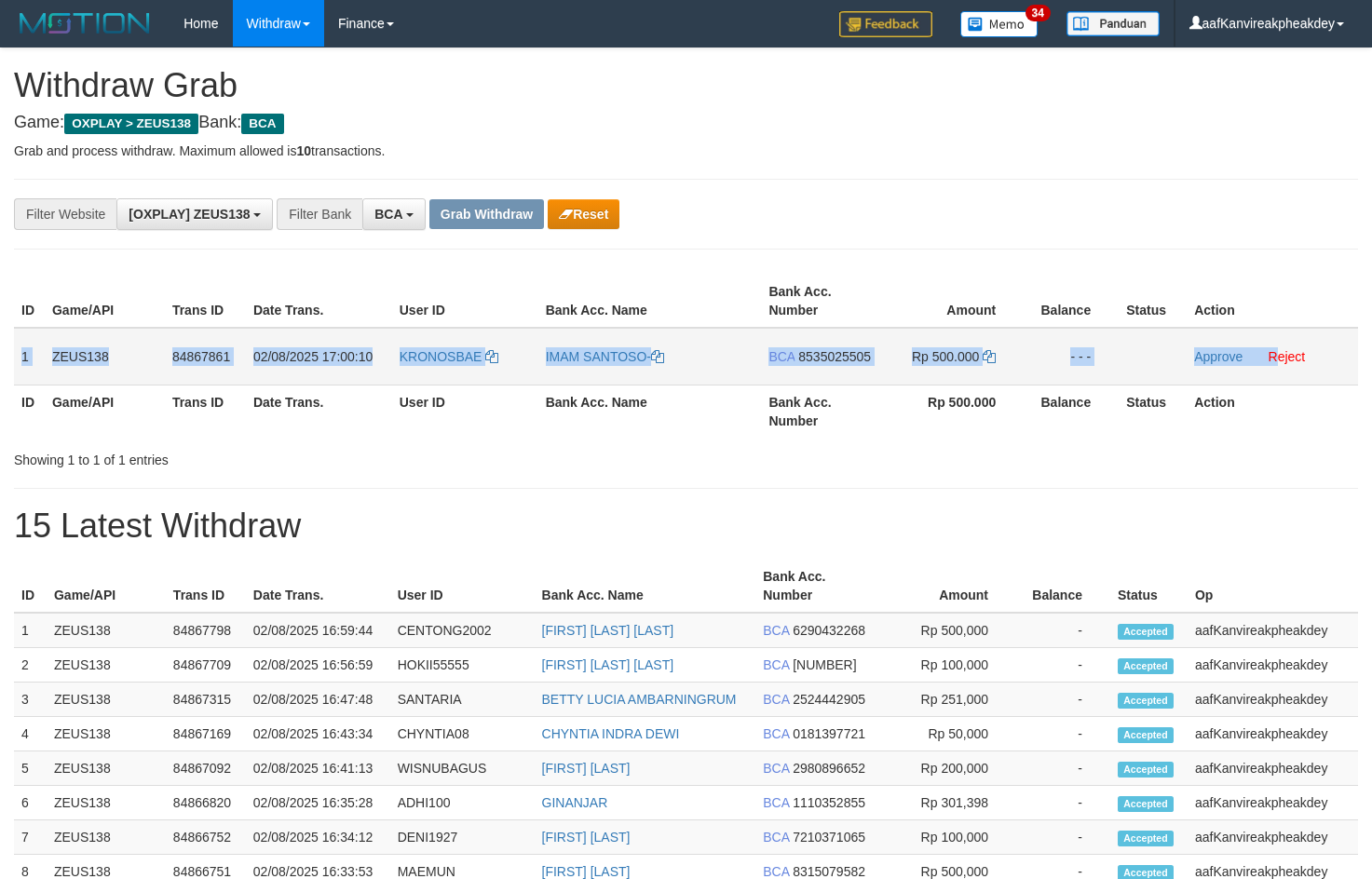 drag, startPoint x: 81, startPoint y: 358, endPoint x: 1320, endPoint y: 360, distance: 1239.0016 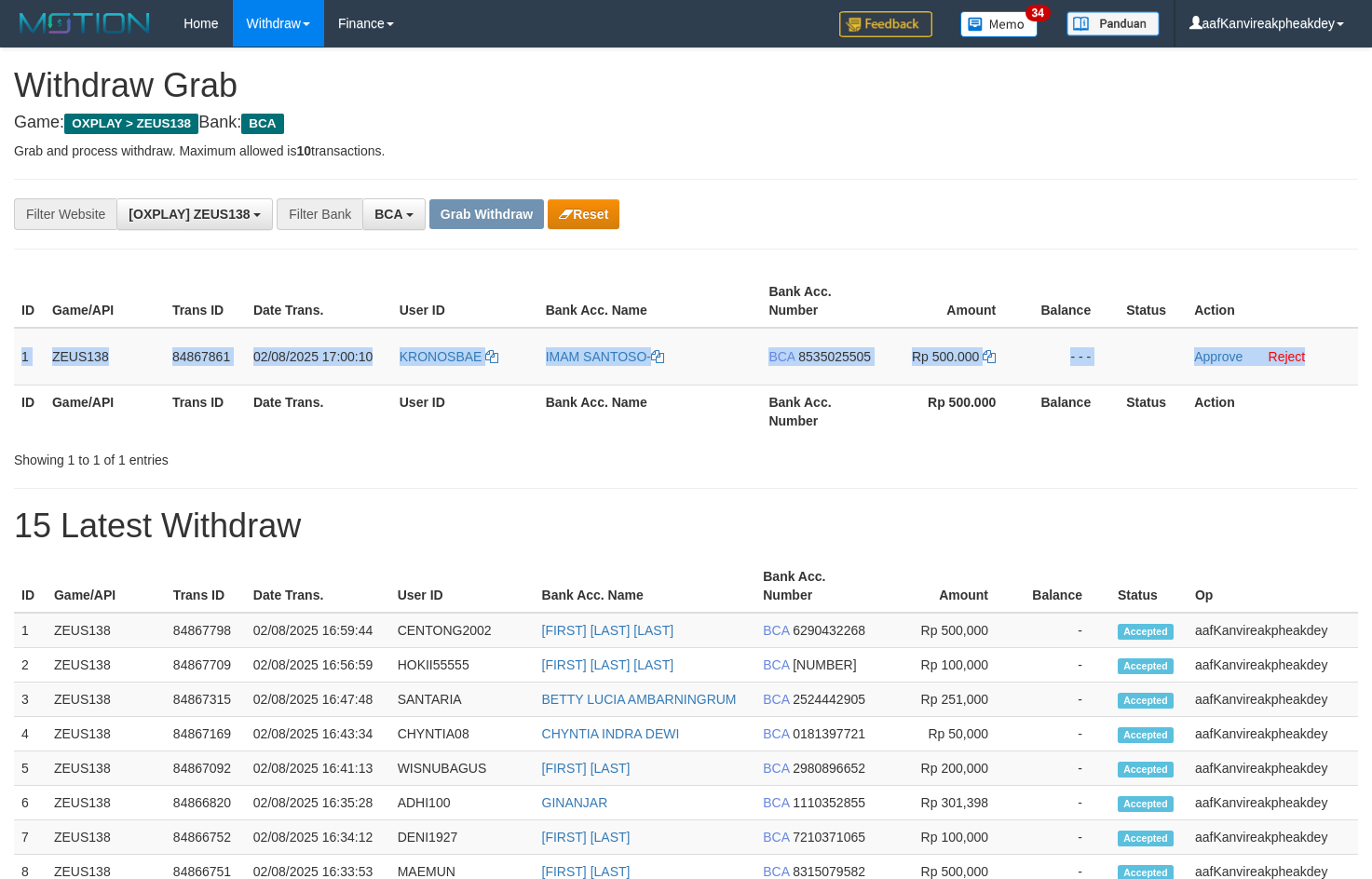 copy on "1
ZEUS138
84867861
02/08/2025 17:00:10
KRONOSBAE
IMAM SANTOSO-
BCA
8535025505
Rp 500.000
- - -
Approve
Reject" 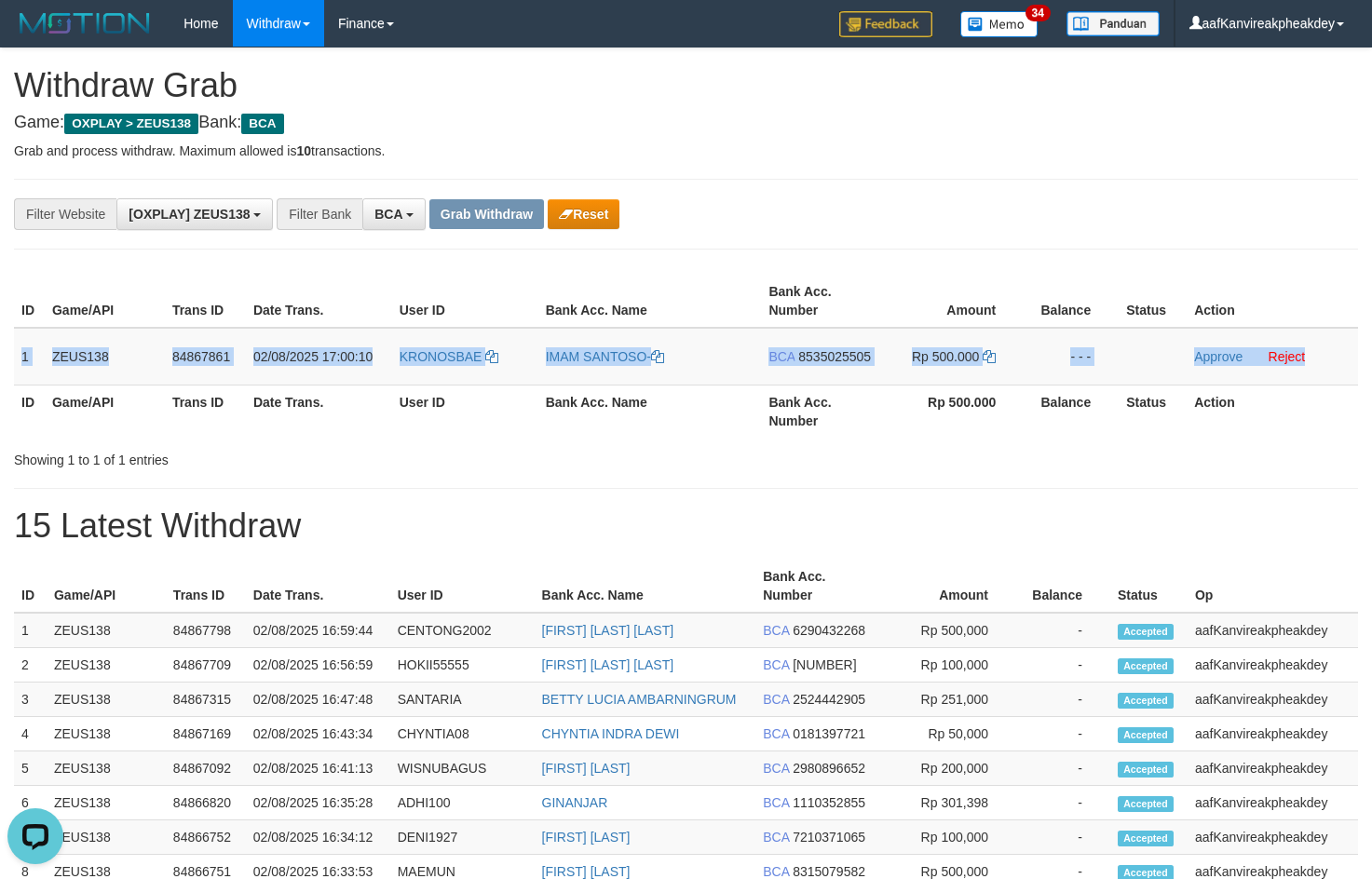 scroll, scrollTop: 0, scrollLeft: 0, axis: both 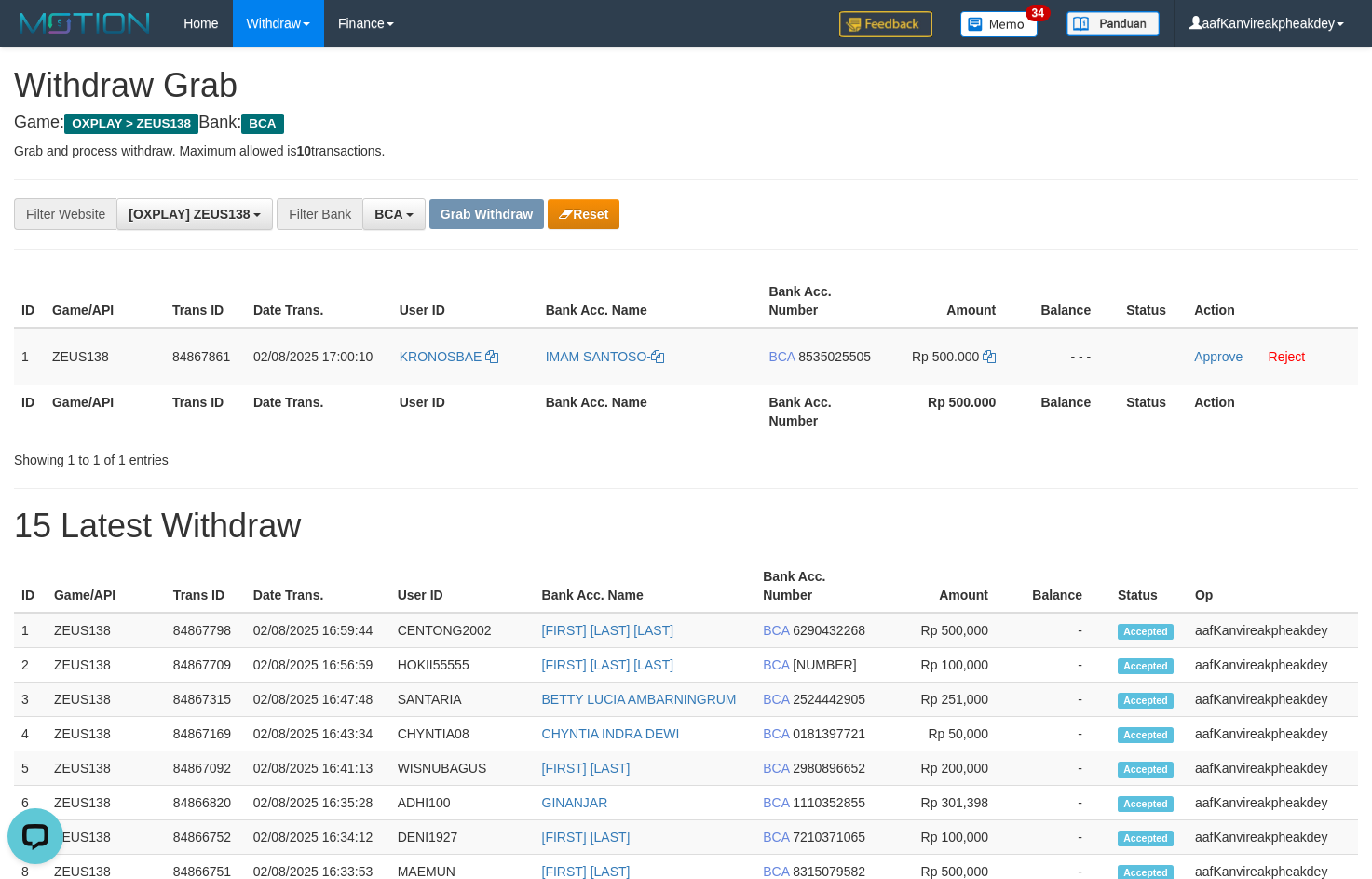 click on "**********" at bounding box center [686, 804] 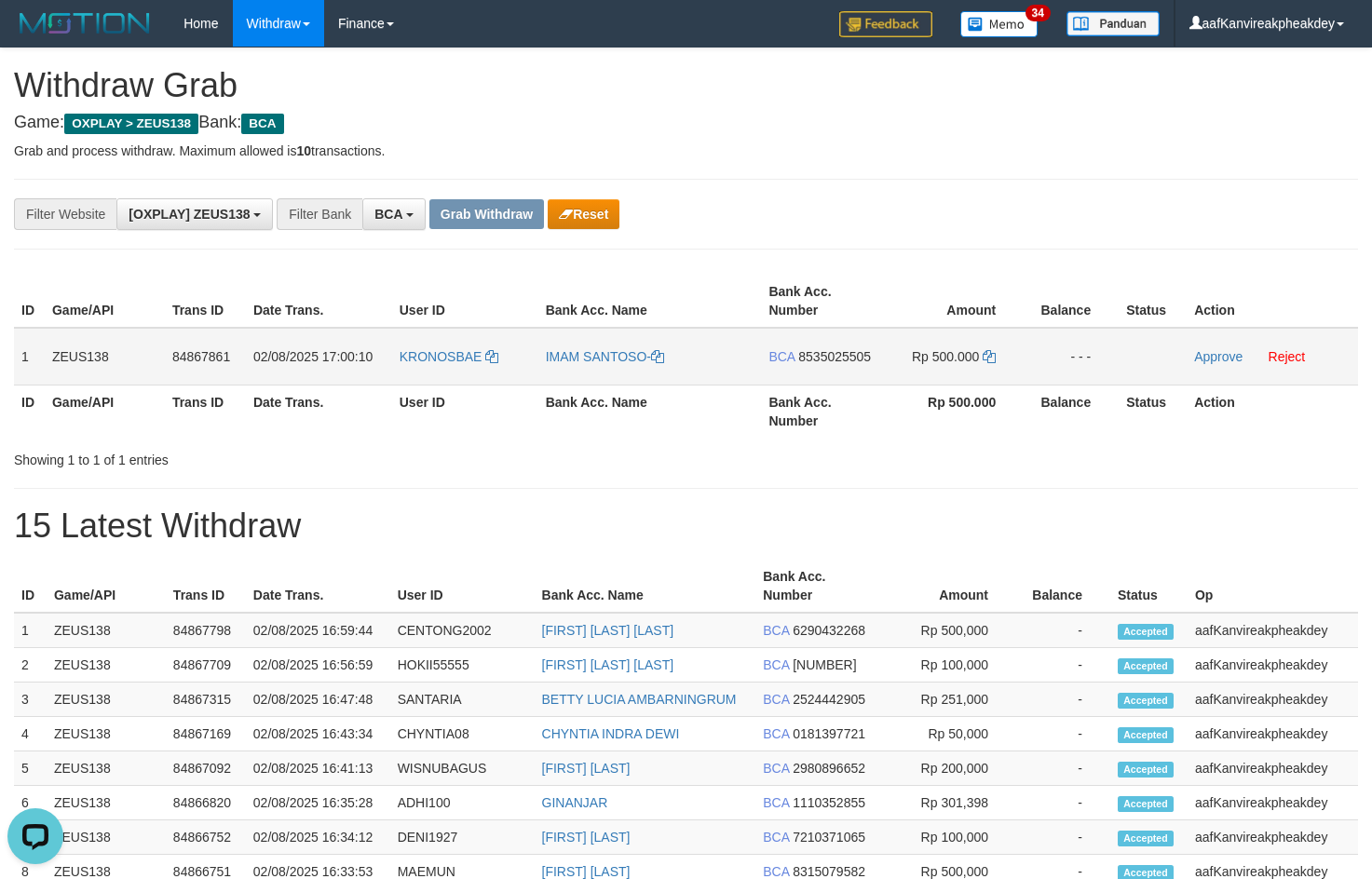 click on "BCA
8535025505" at bounding box center (821, 357) 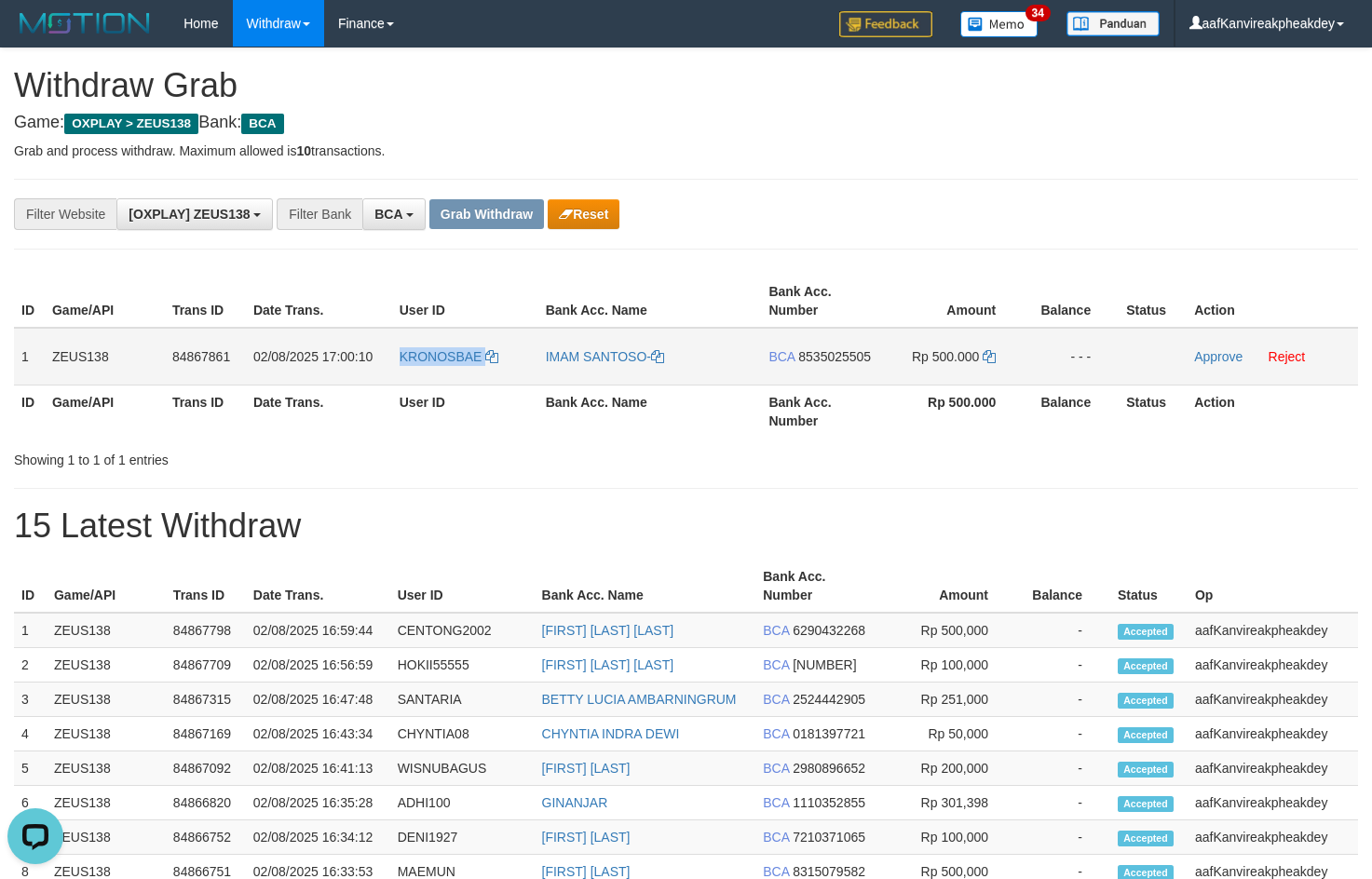 copy on "KRONOSBAE" 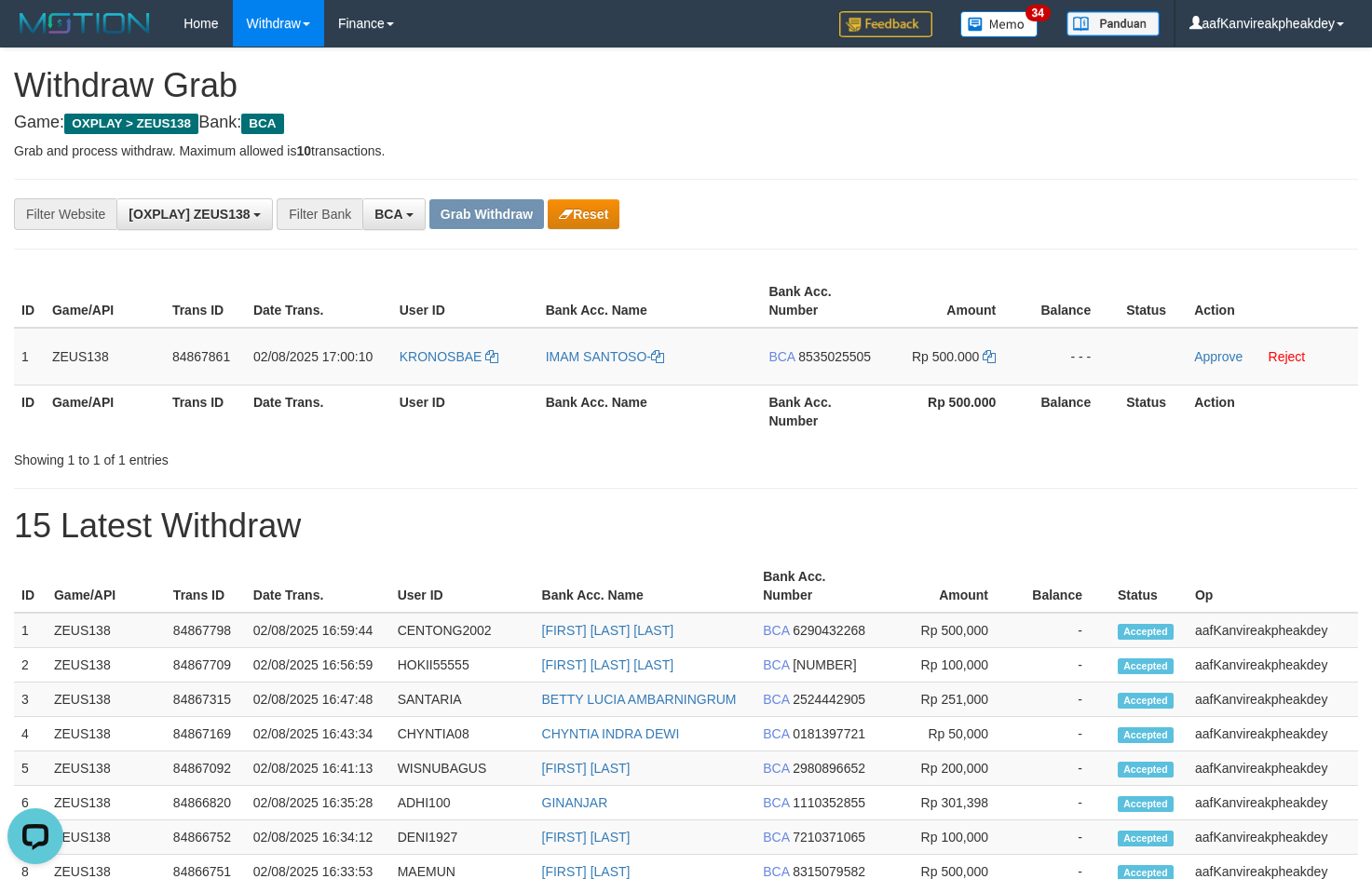 click on "**********" at bounding box center (572, 214) 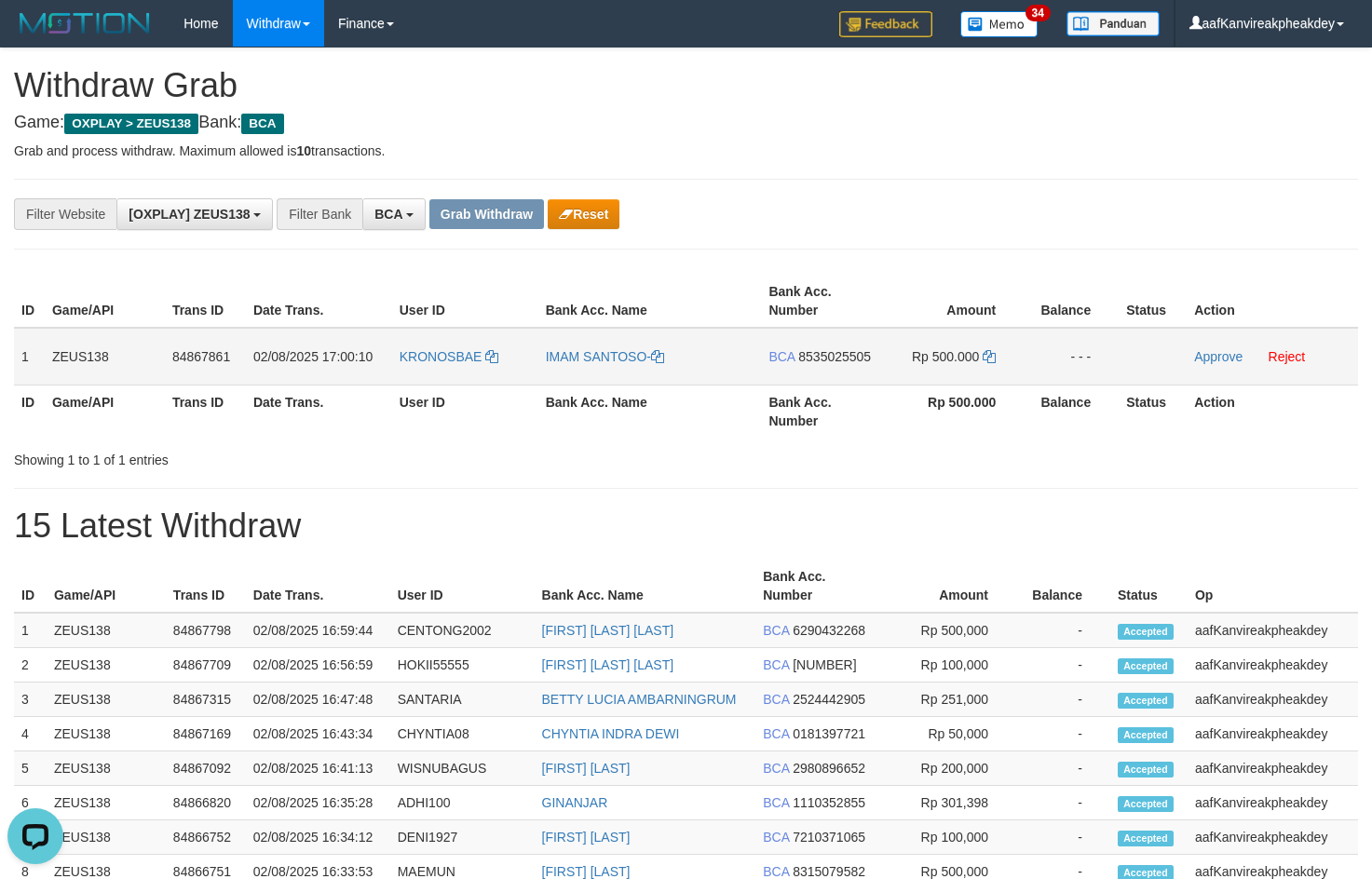 click on "8535025505" at bounding box center [835, 357] 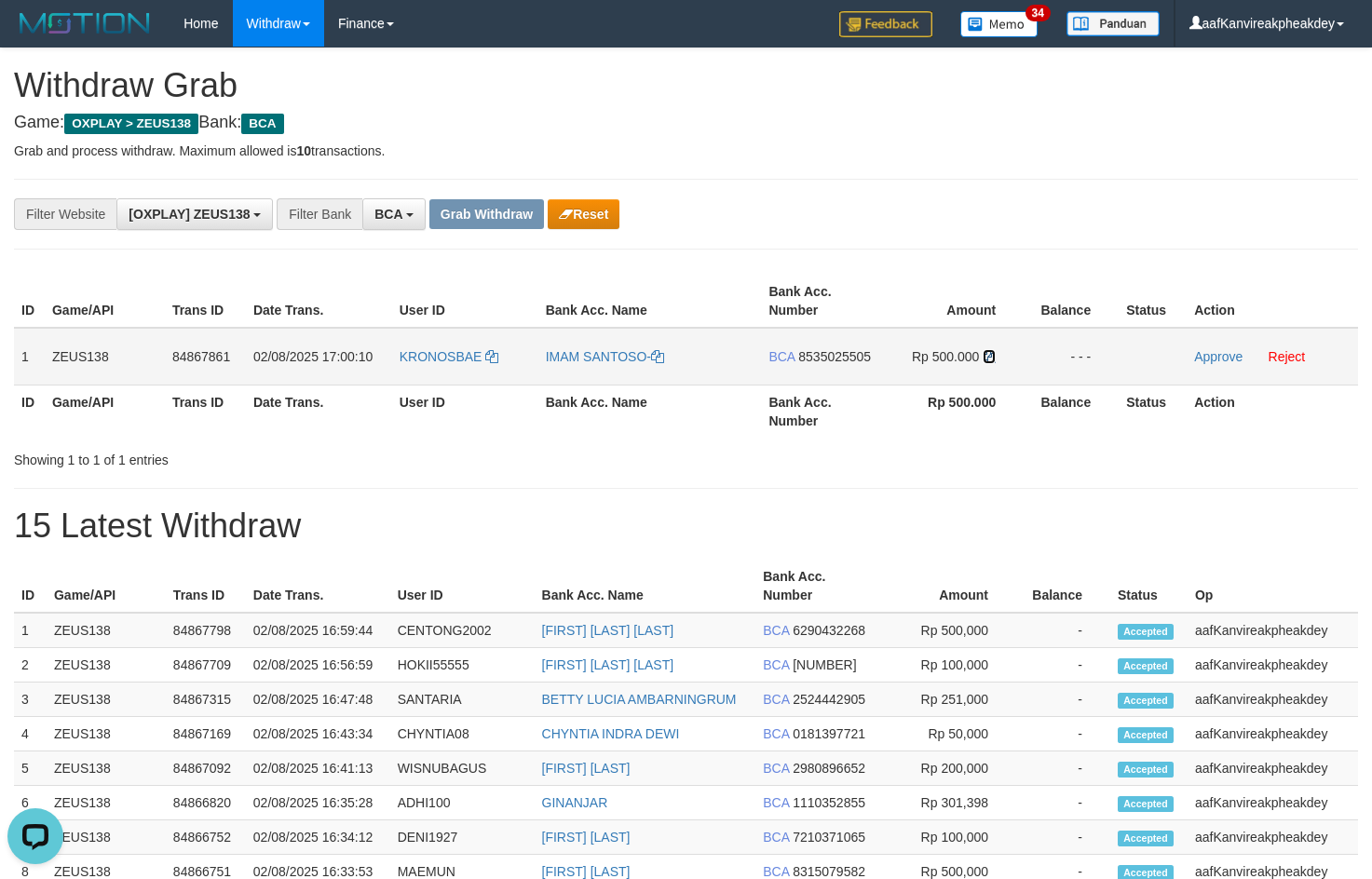 click at bounding box center (989, 357) 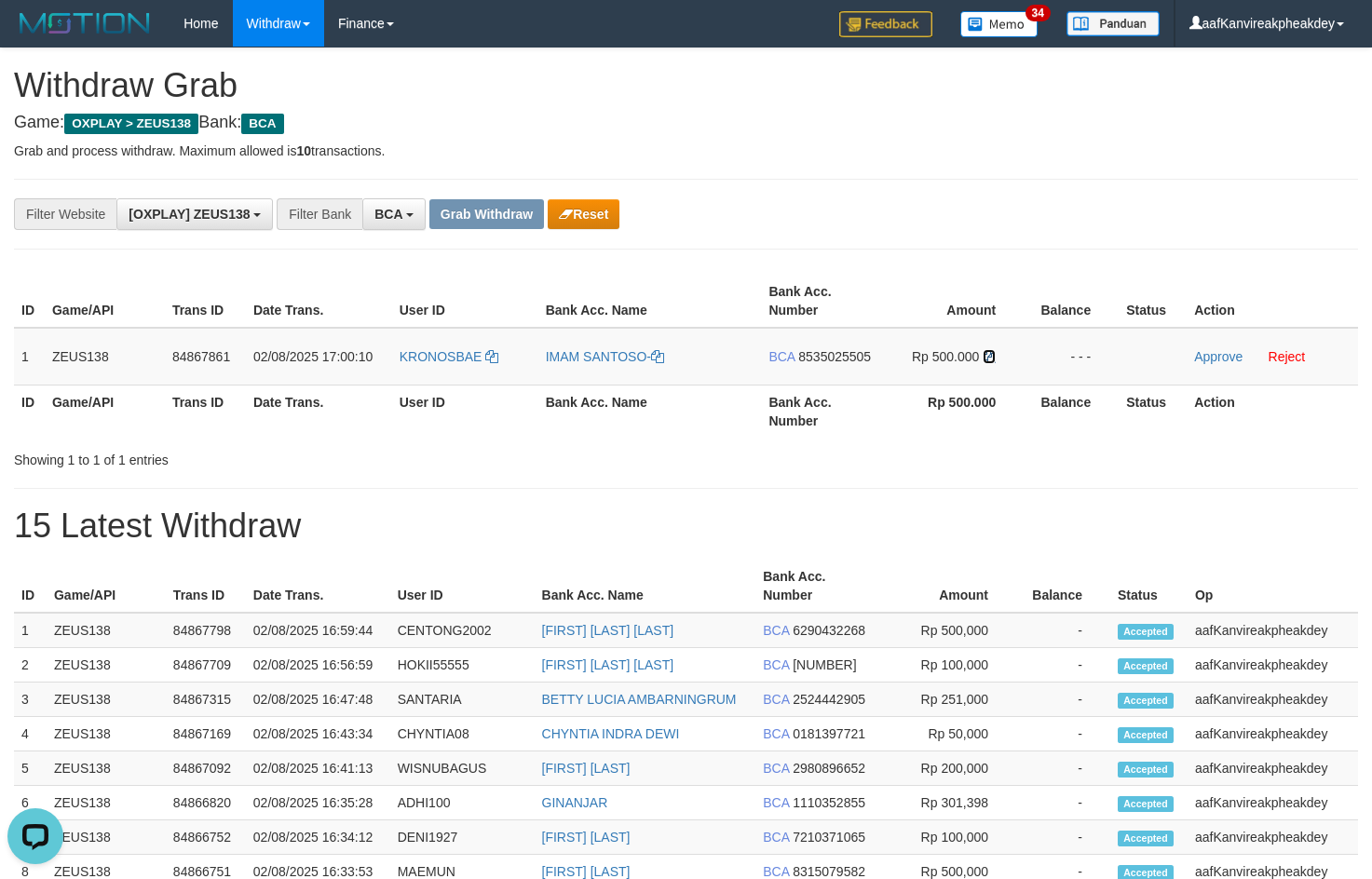 click on "Rp 500.000" at bounding box center [952, 357] 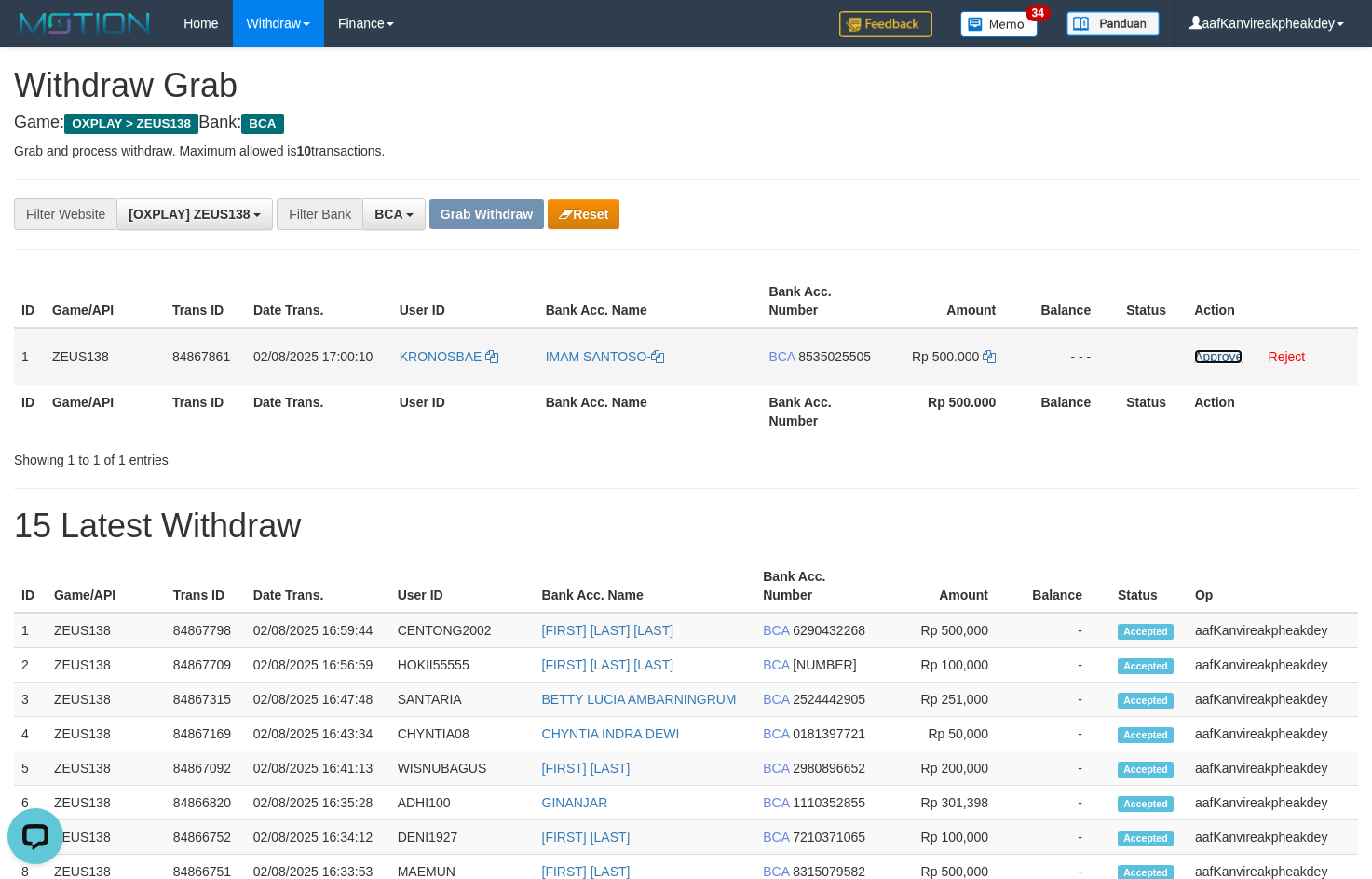 click on "Approve" at bounding box center [1218, 357] 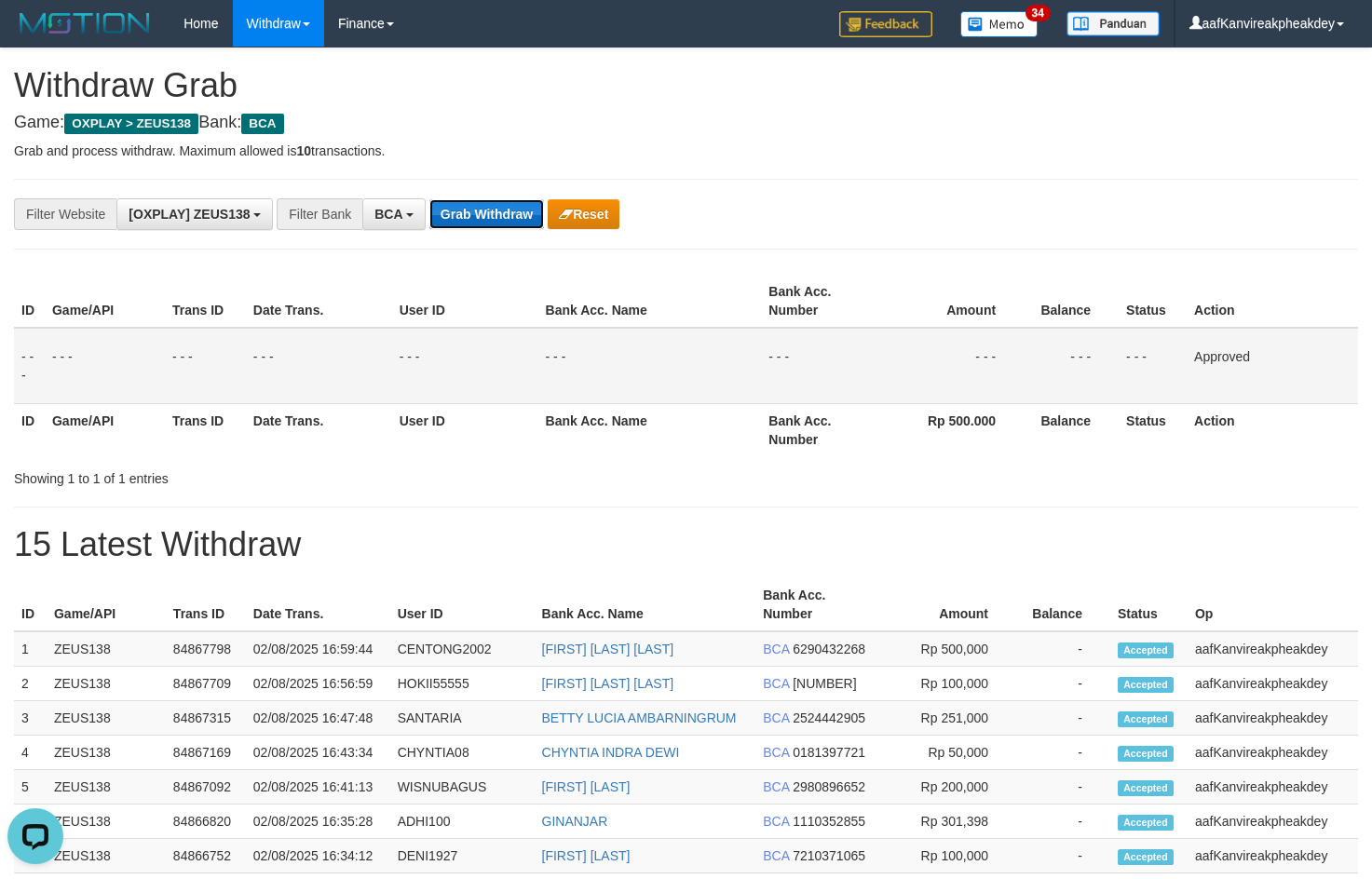 click on "Grab Withdraw" at bounding box center [486, 214] 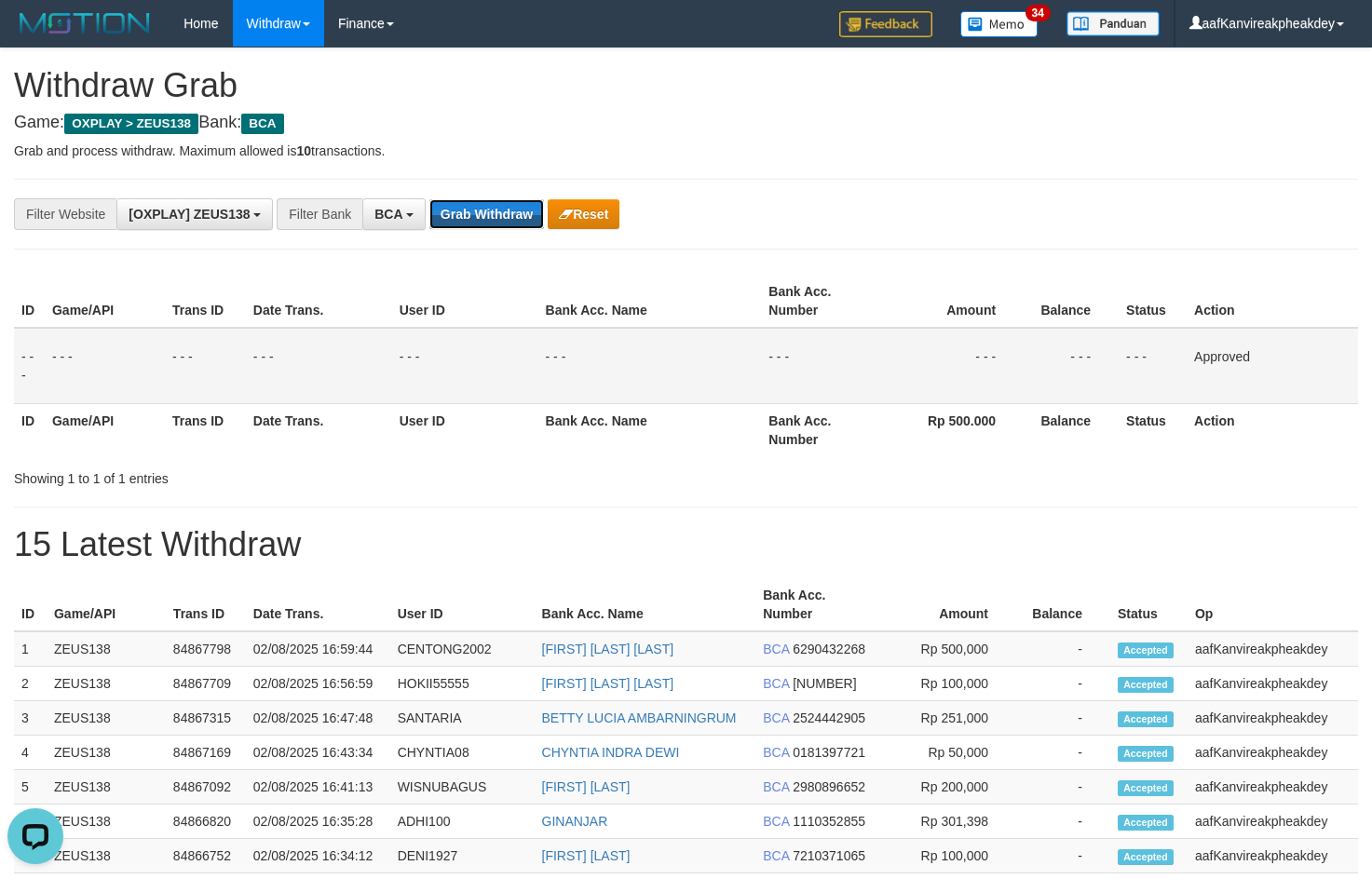 click on "Grab Withdraw" at bounding box center (486, 214) 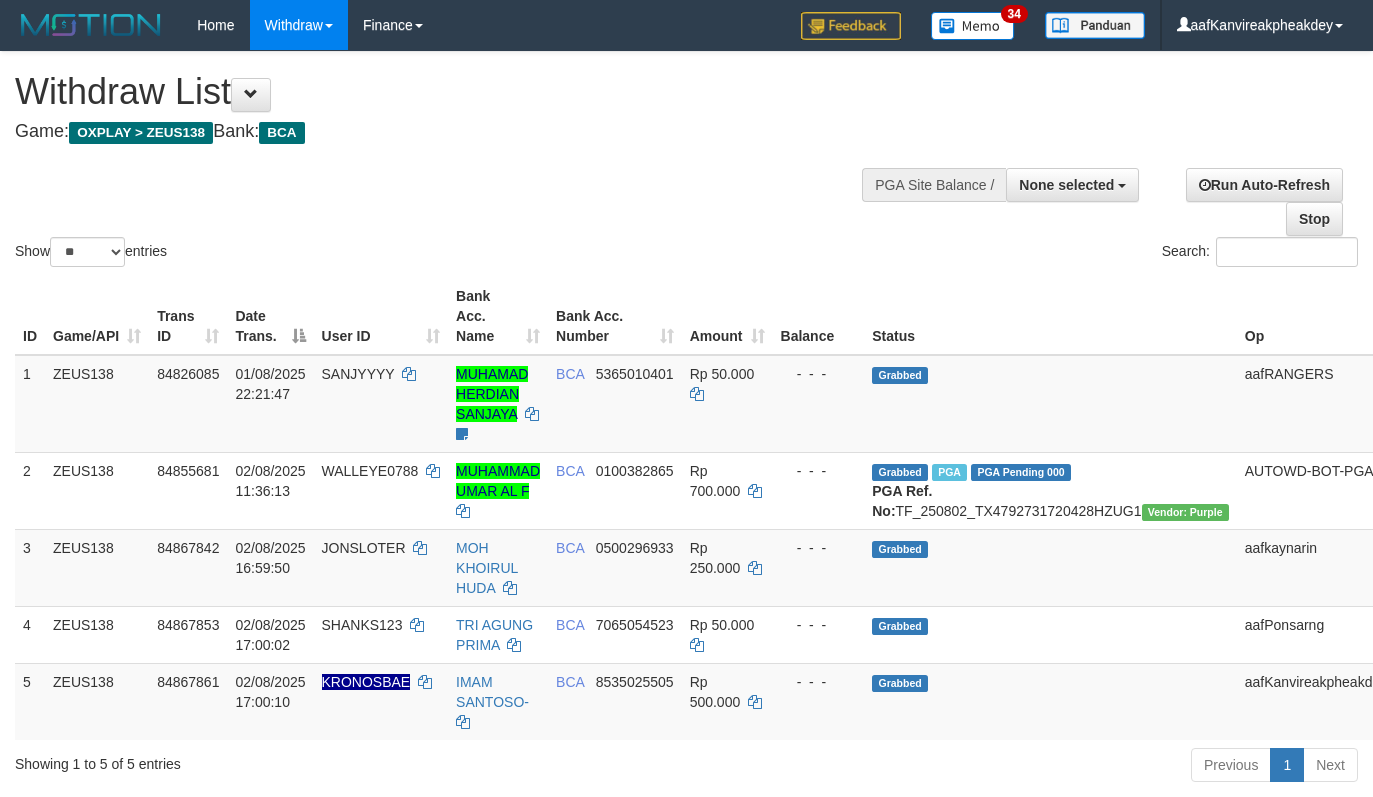 select 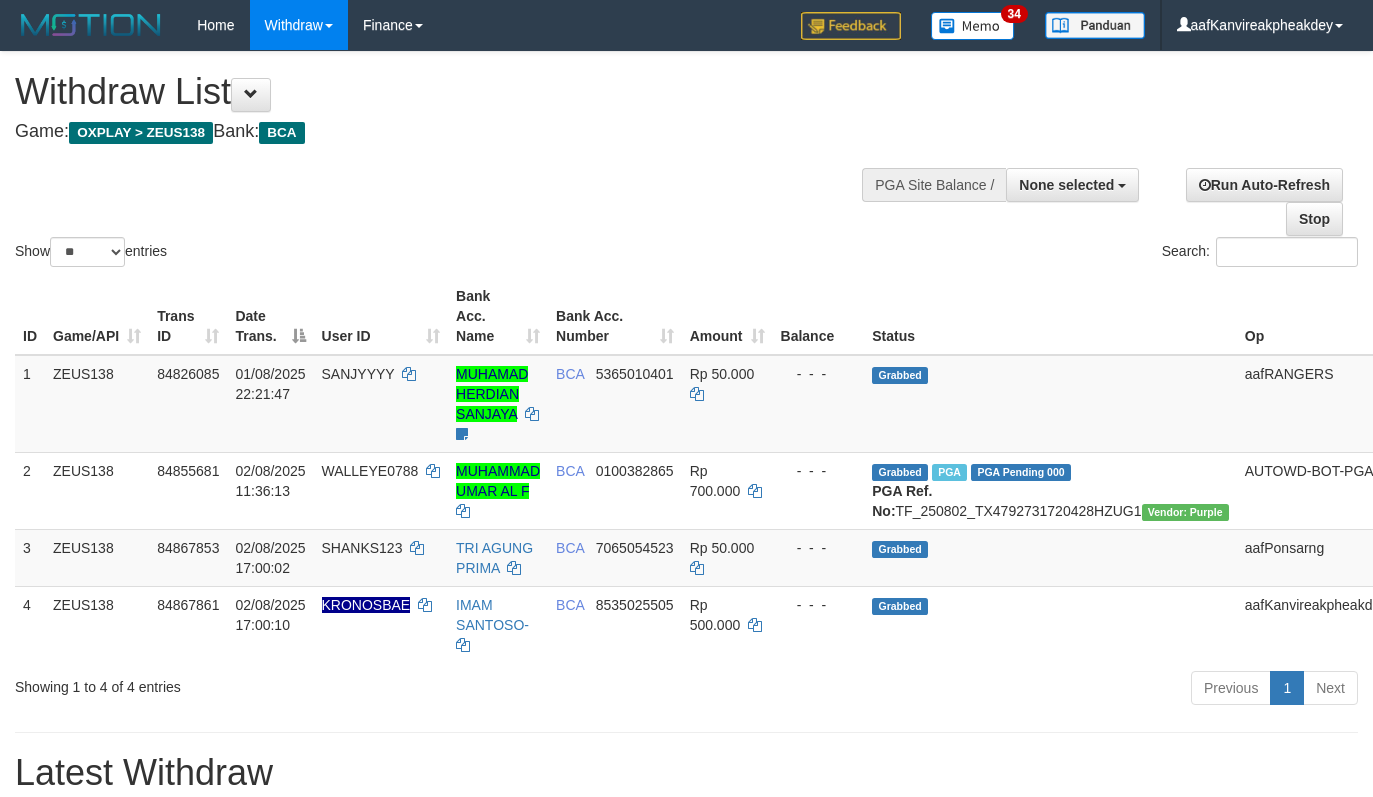 select 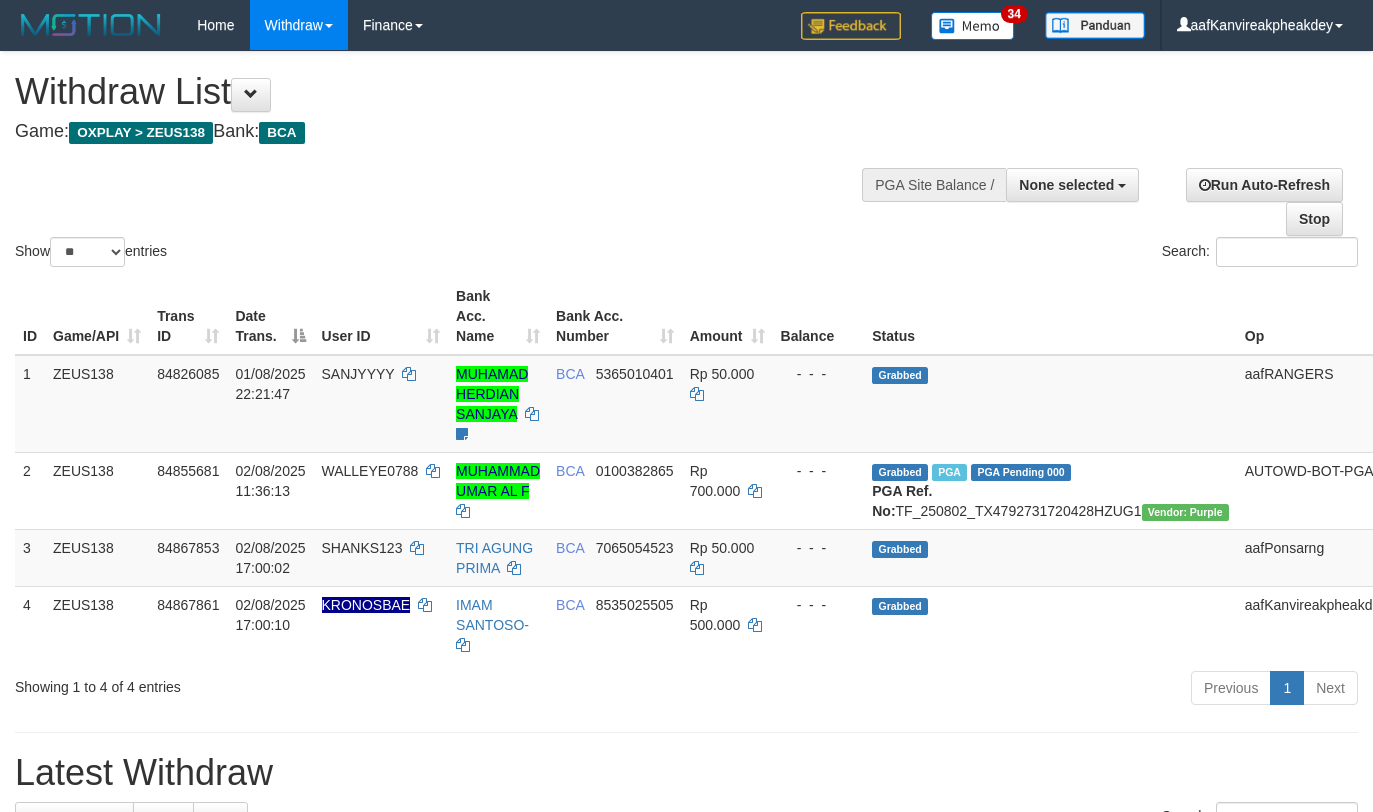 select 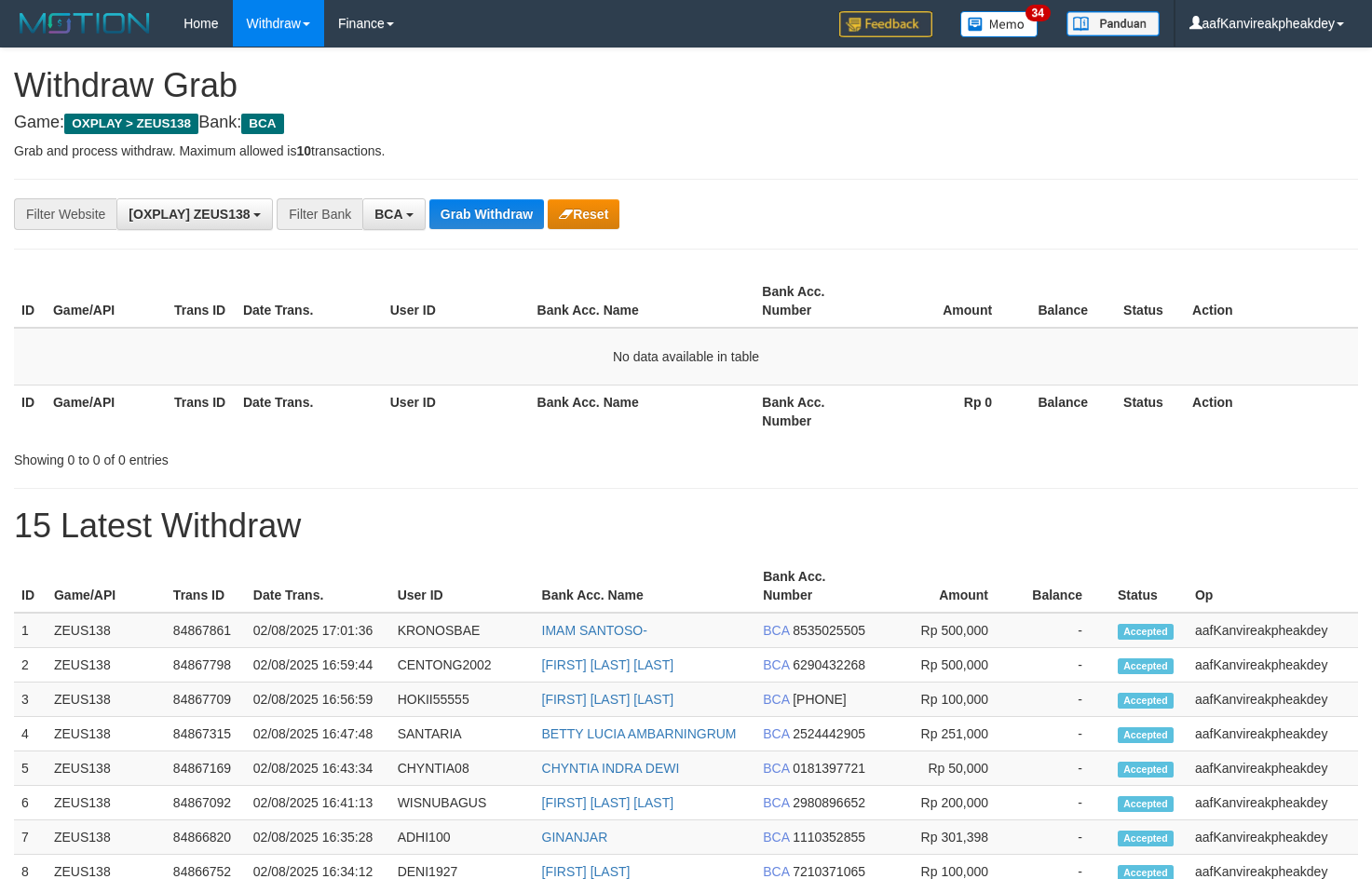 scroll, scrollTop: 0, scrollLeft: 0, axis: both 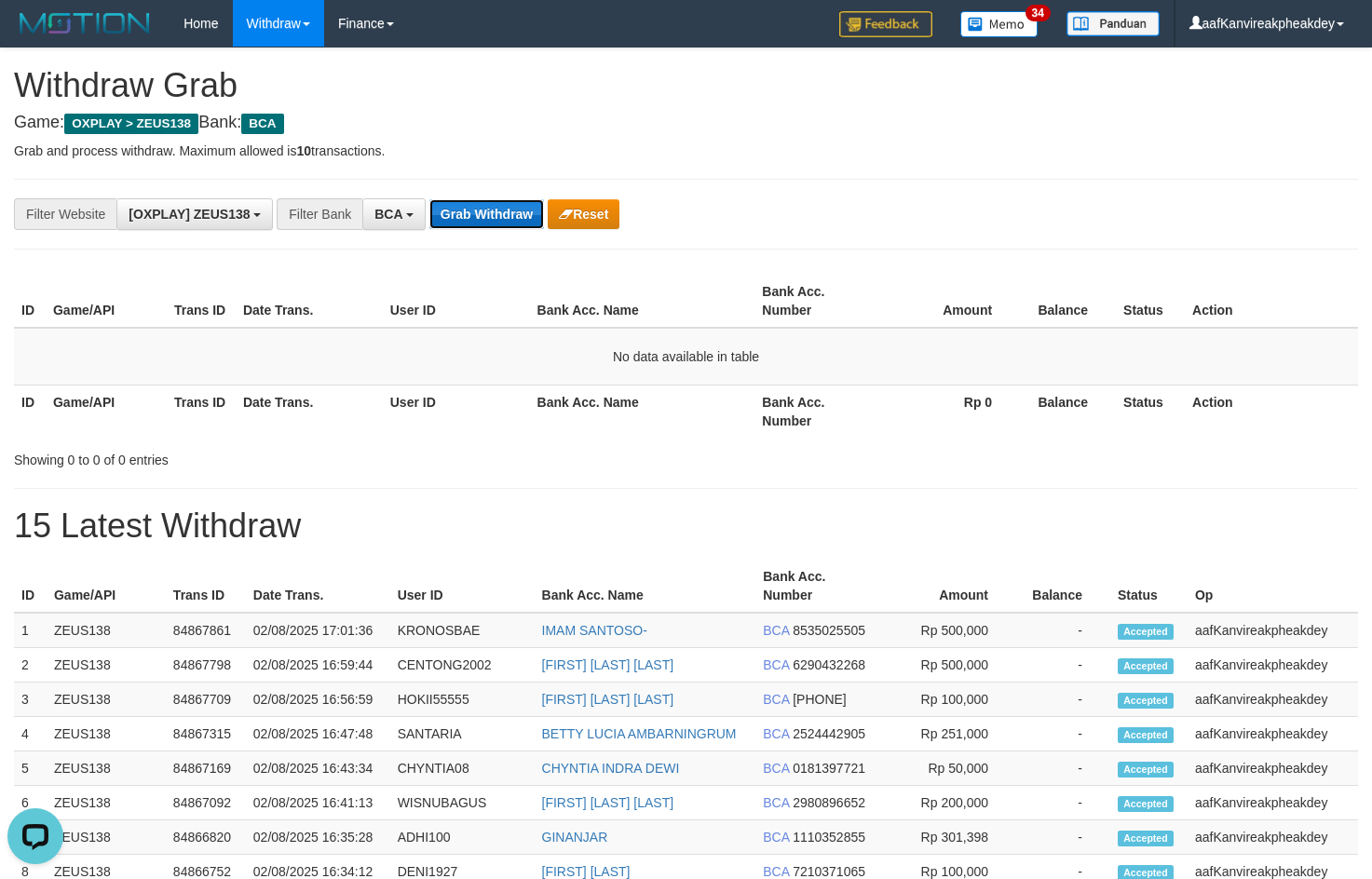click on "Grab Withdraw" at bounding box center [486, 214] 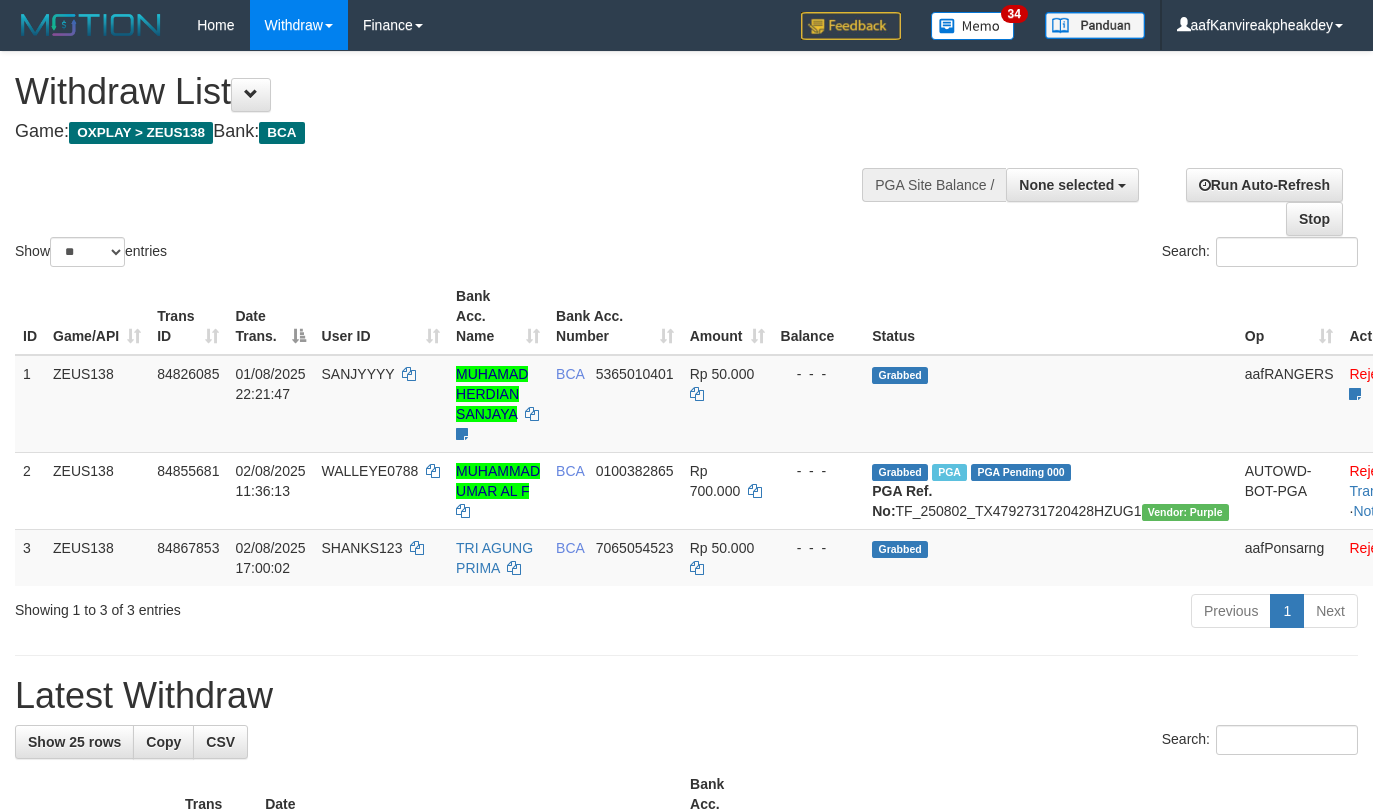 select 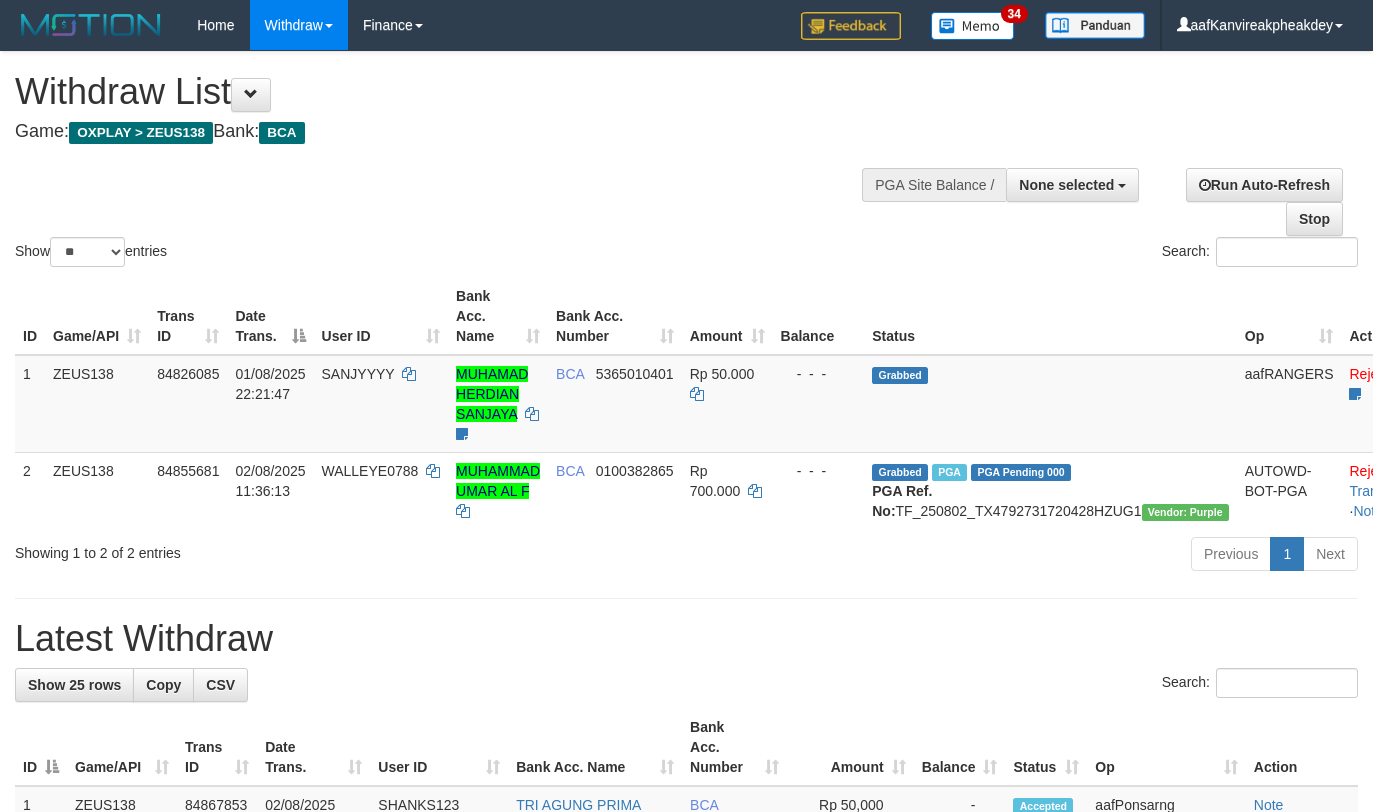 select 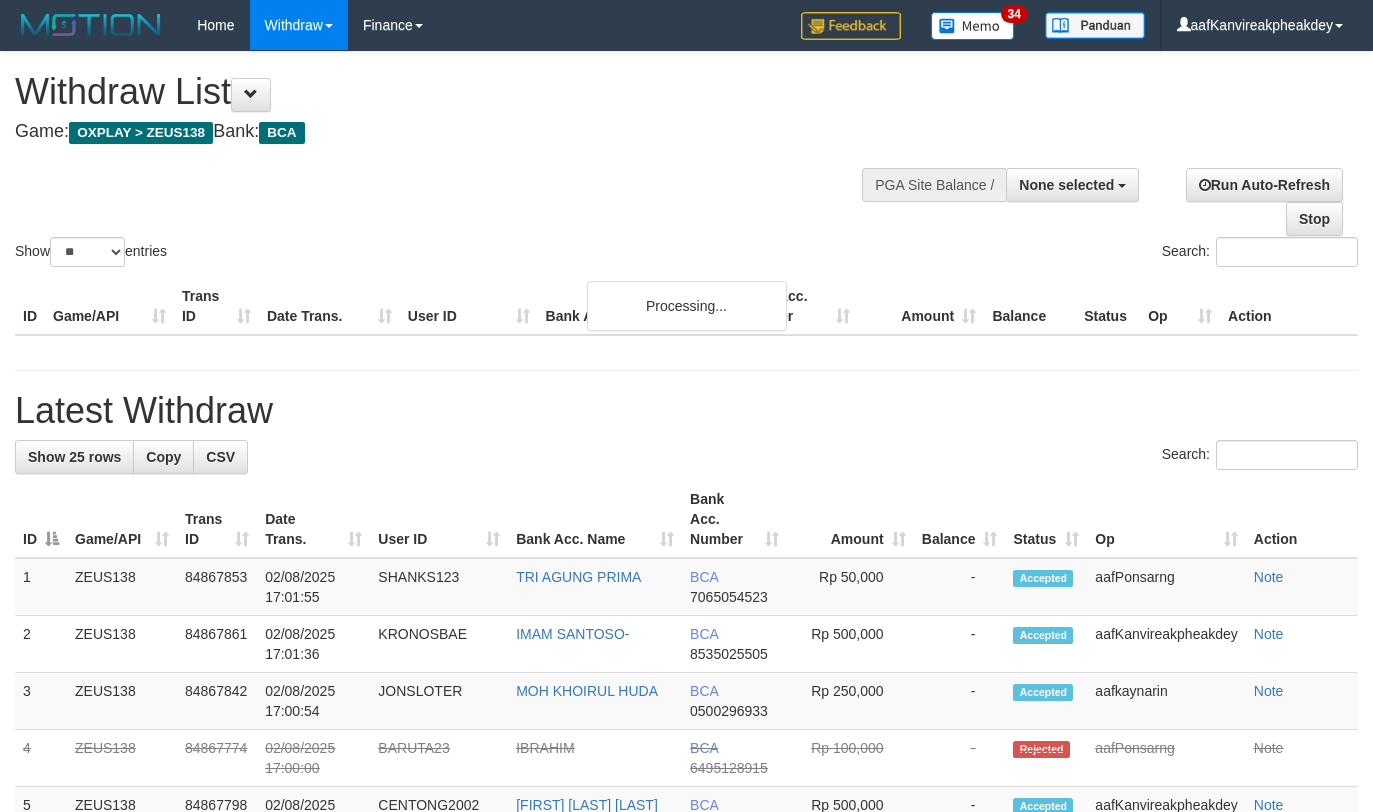 select 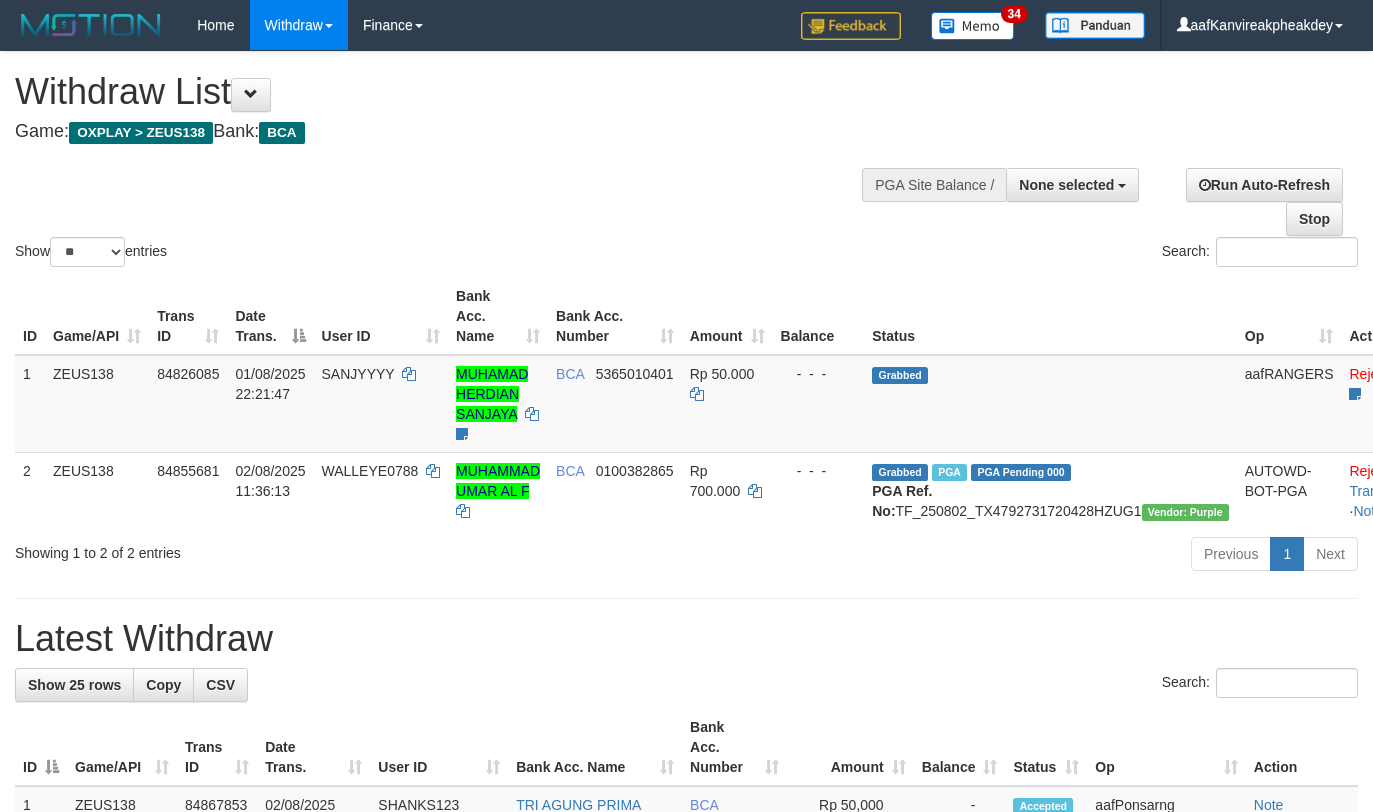 select 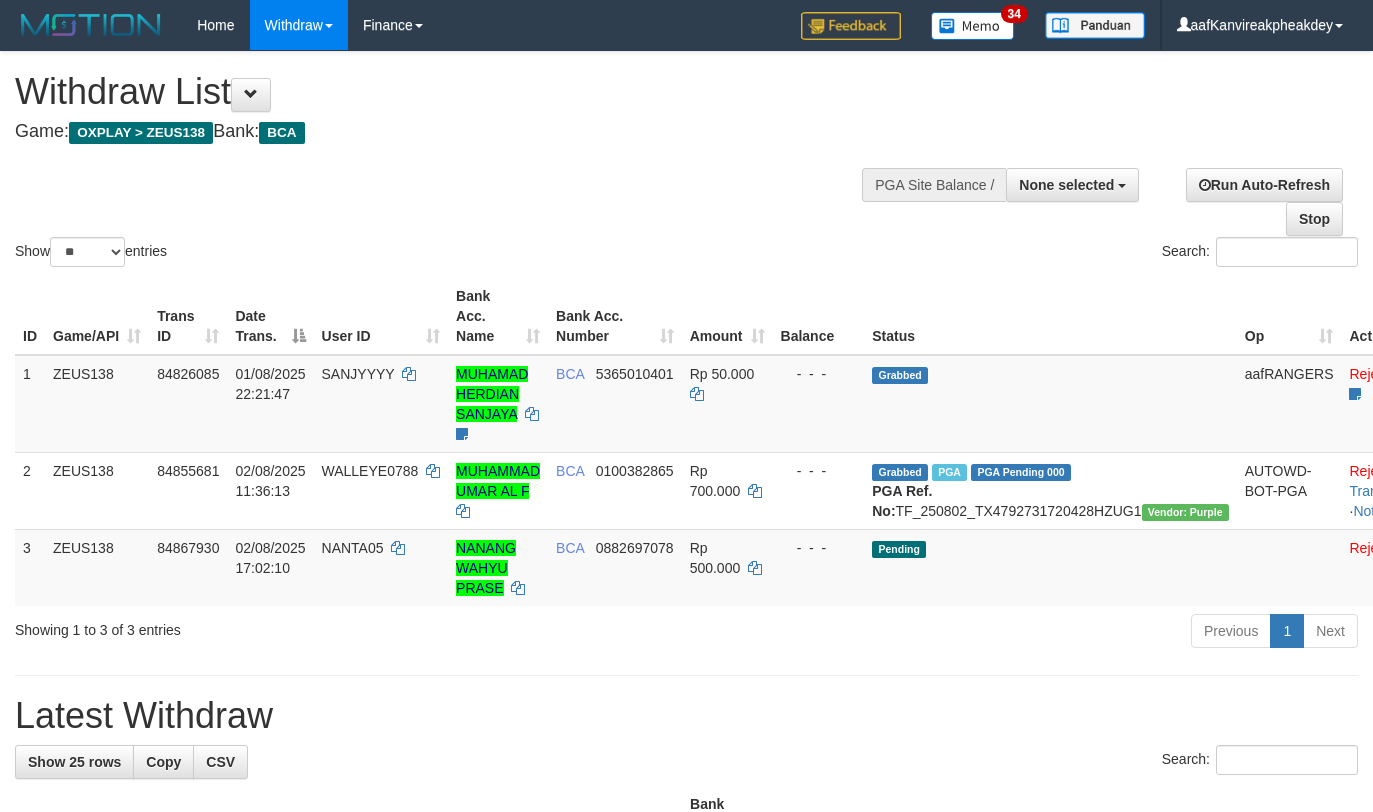 select 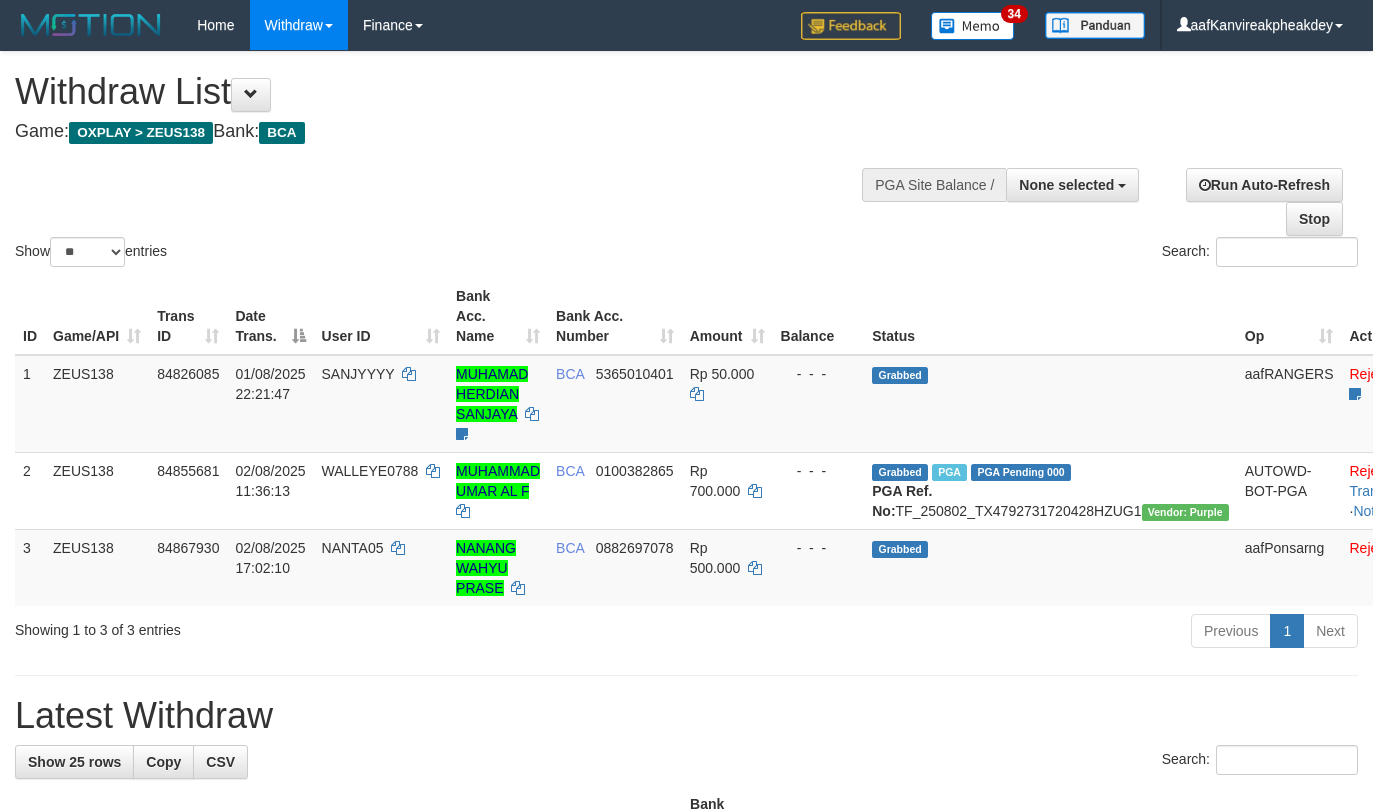 select 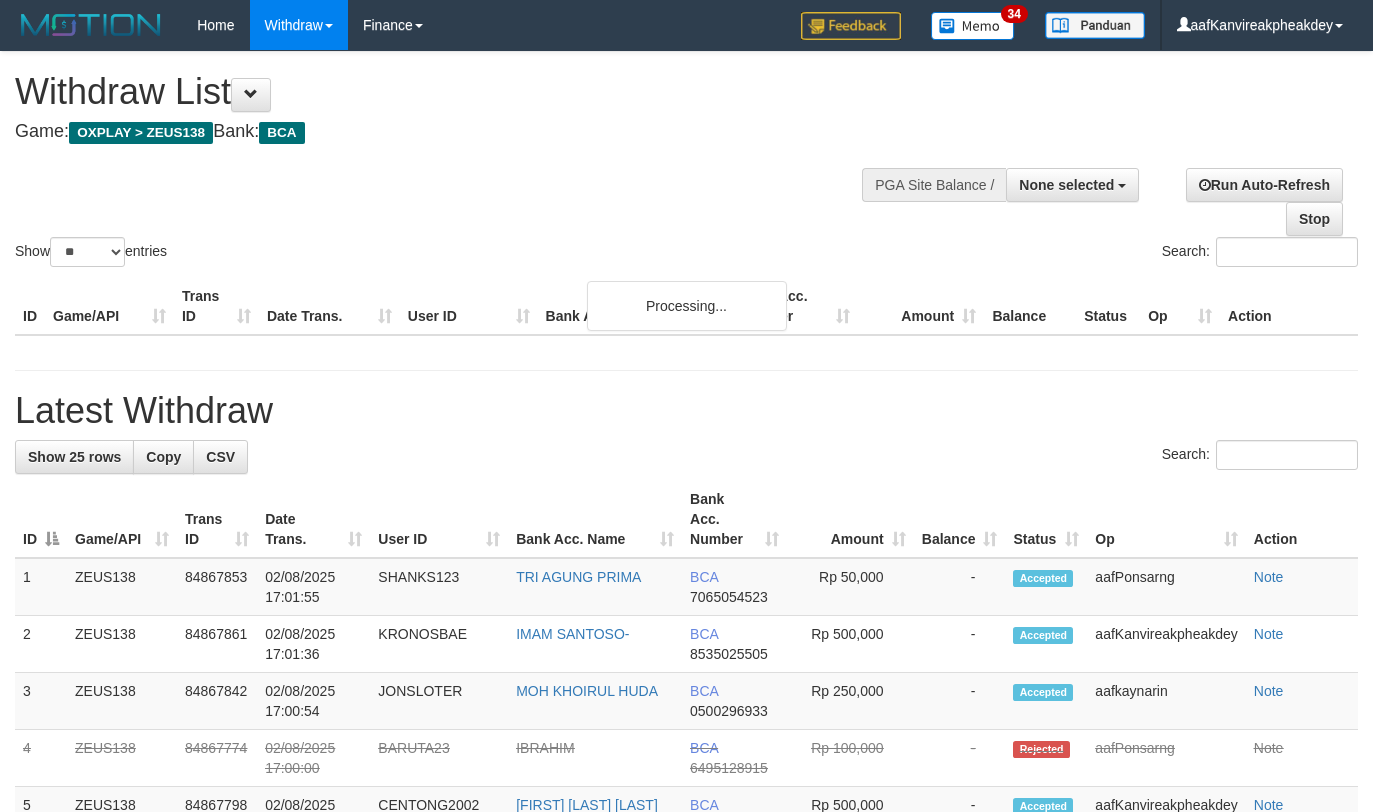 select 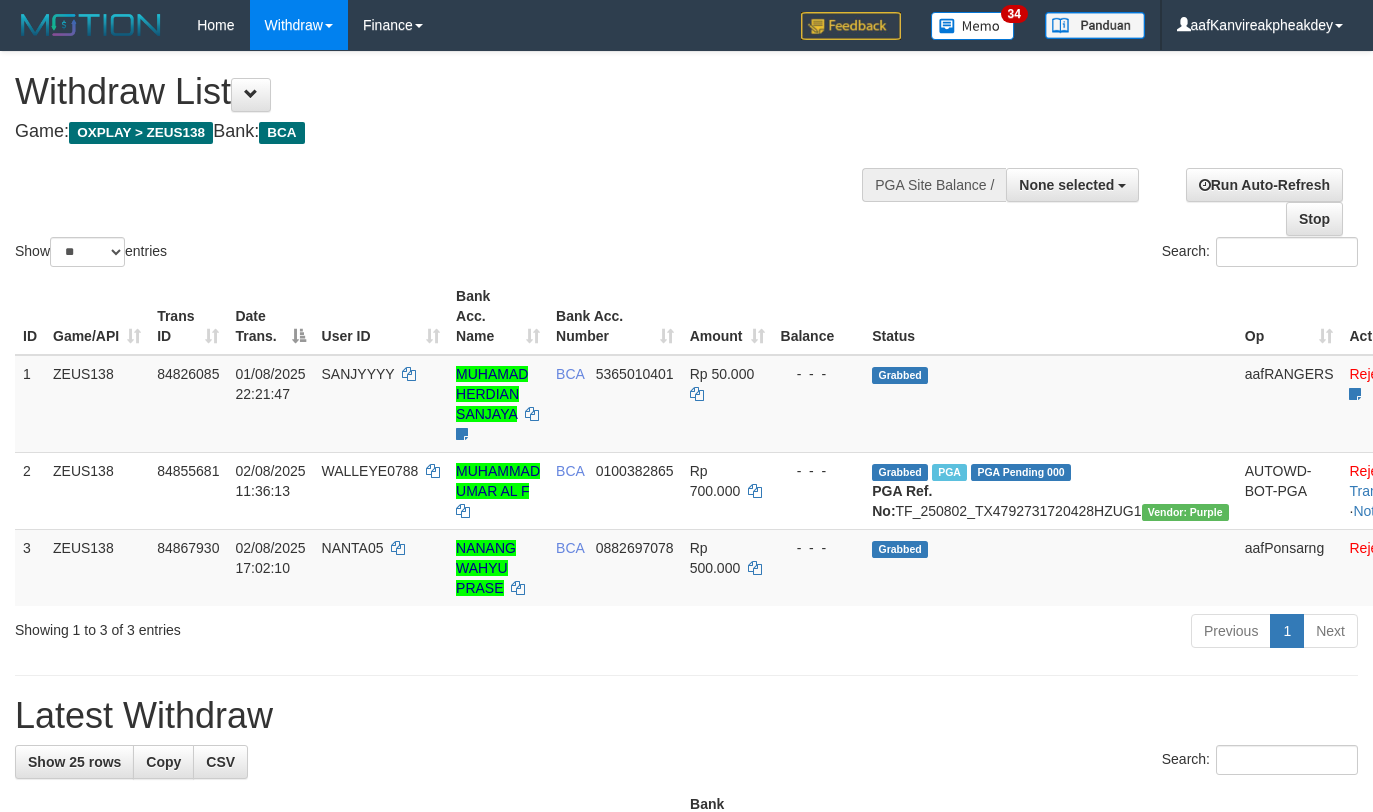 select 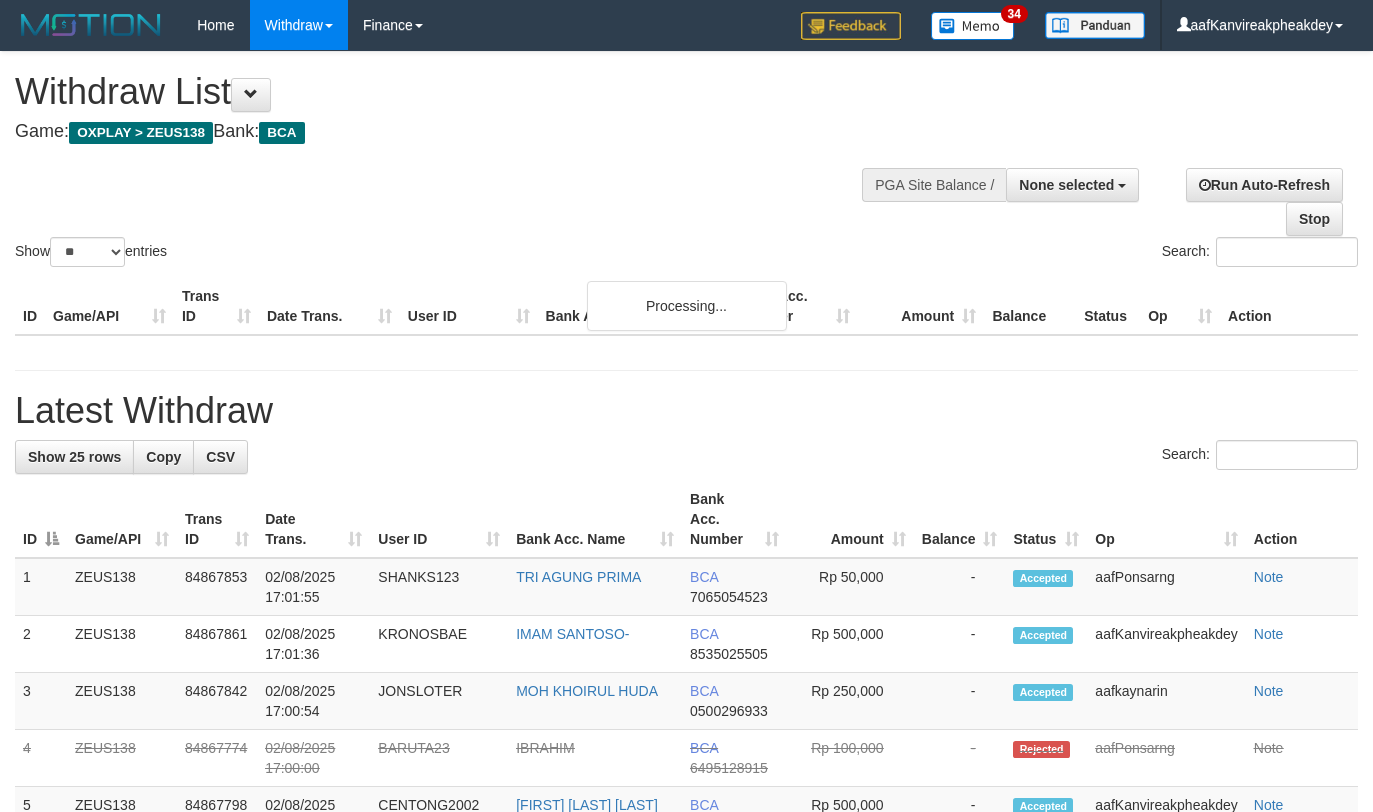 select 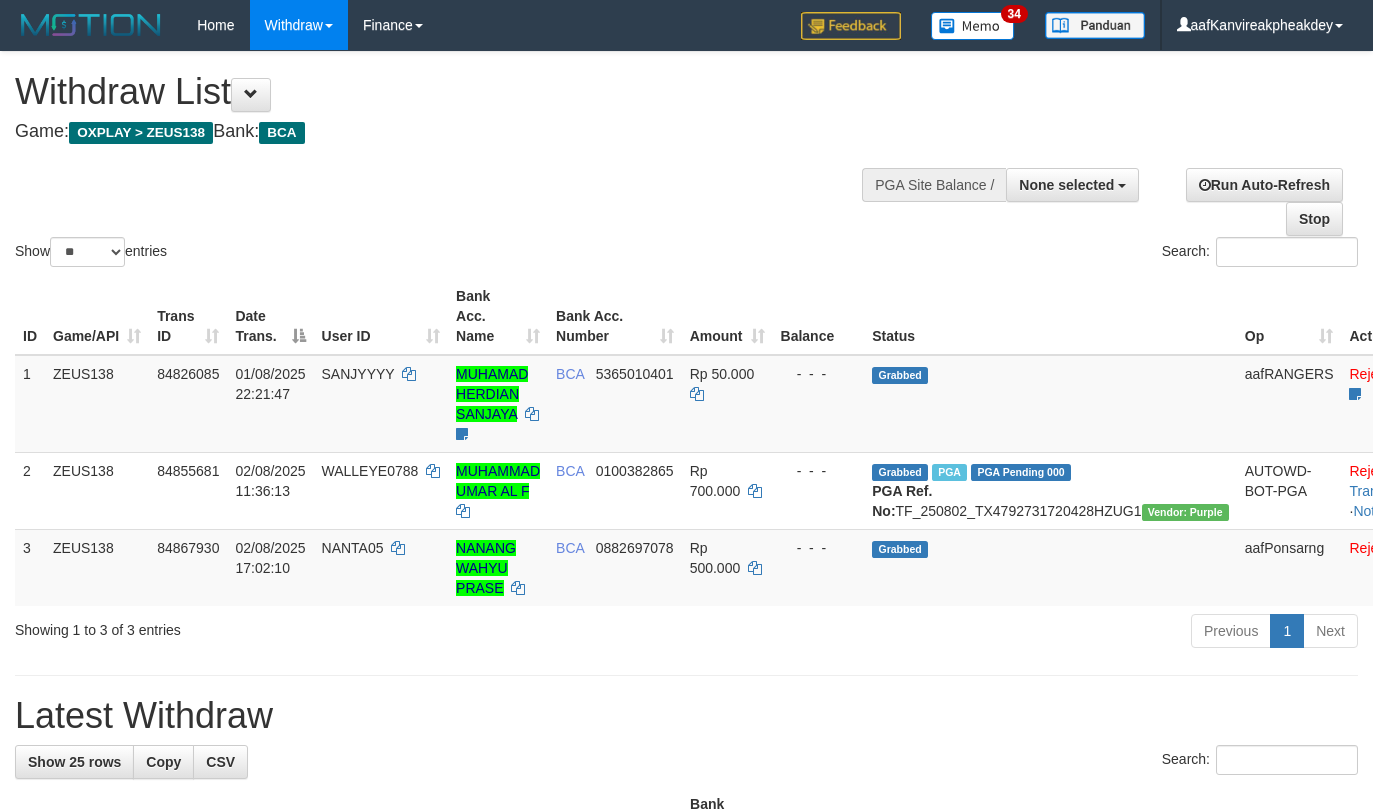 select 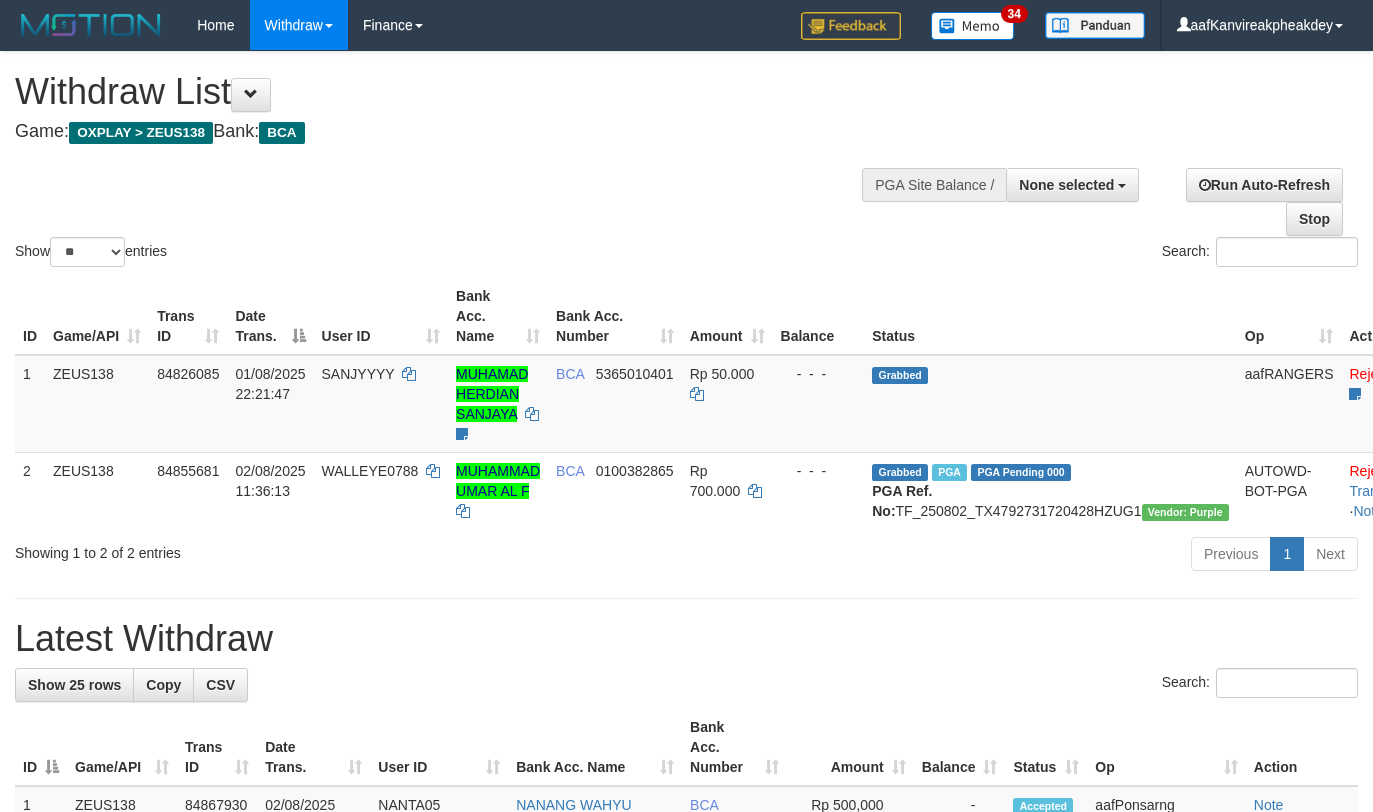 select 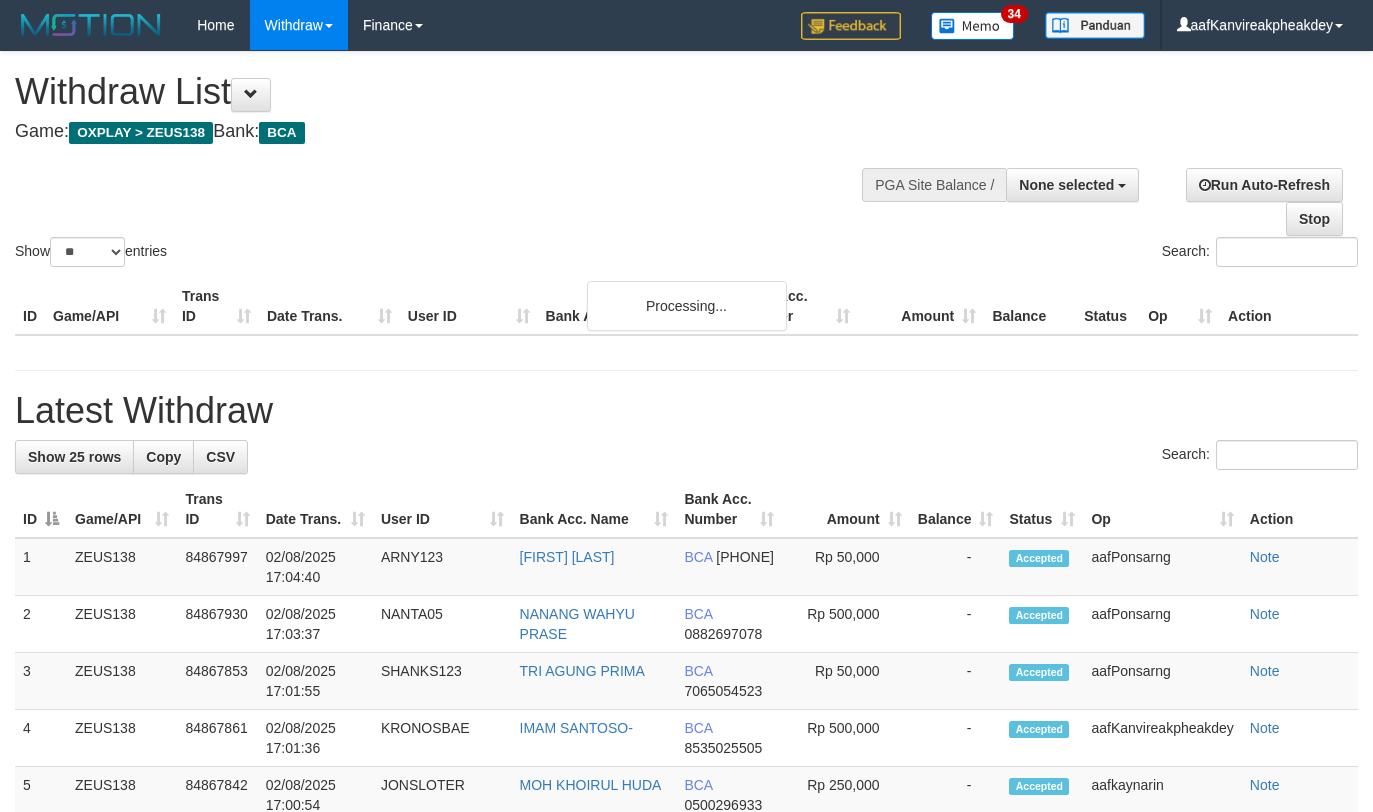 select 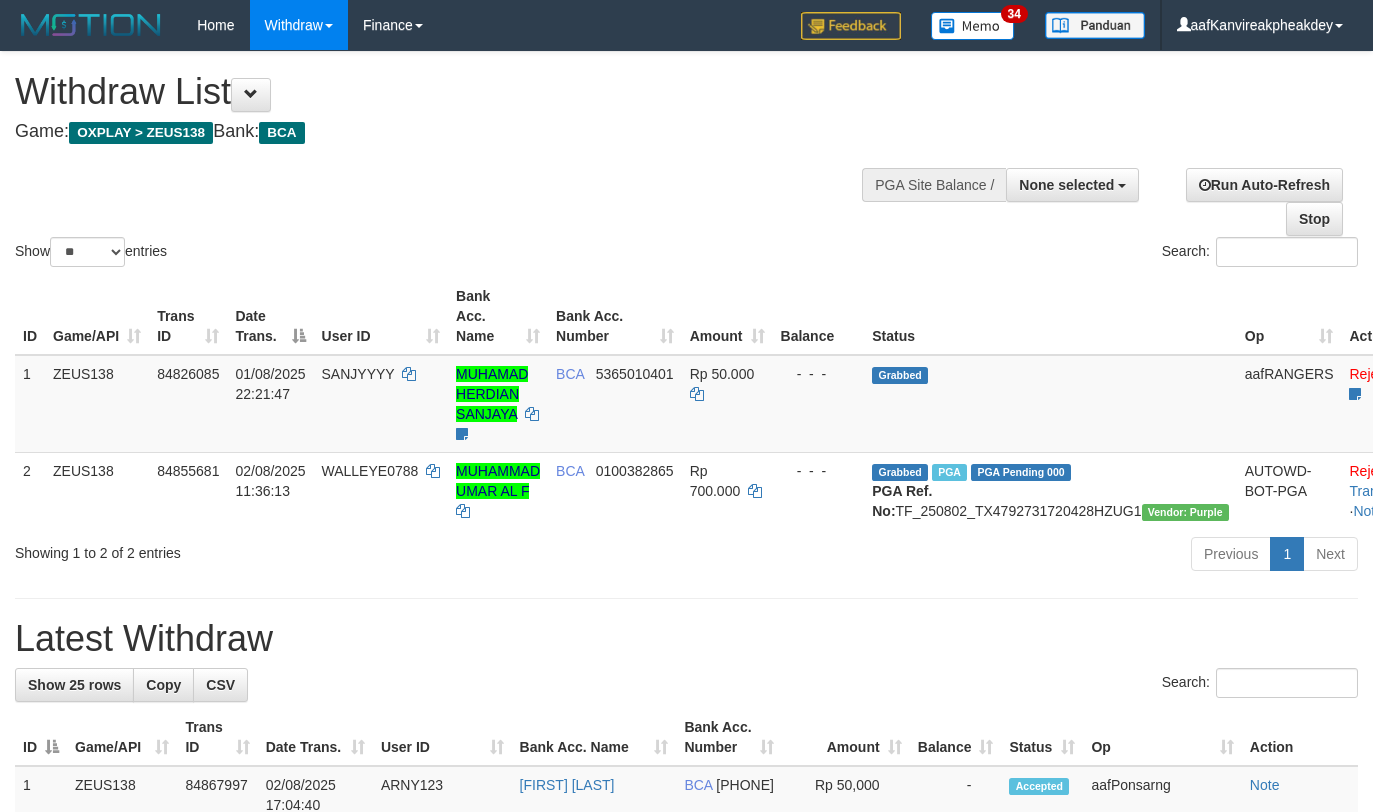 select 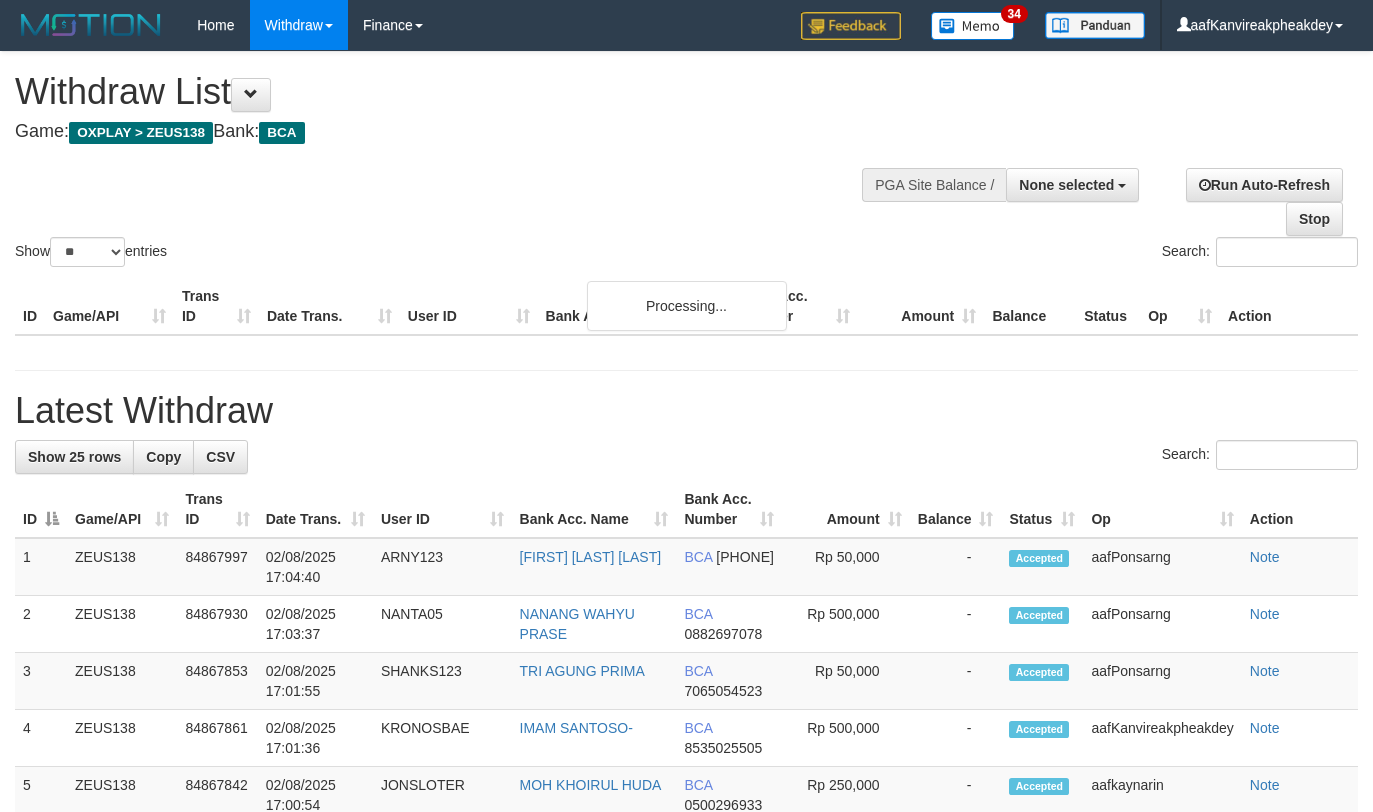 select 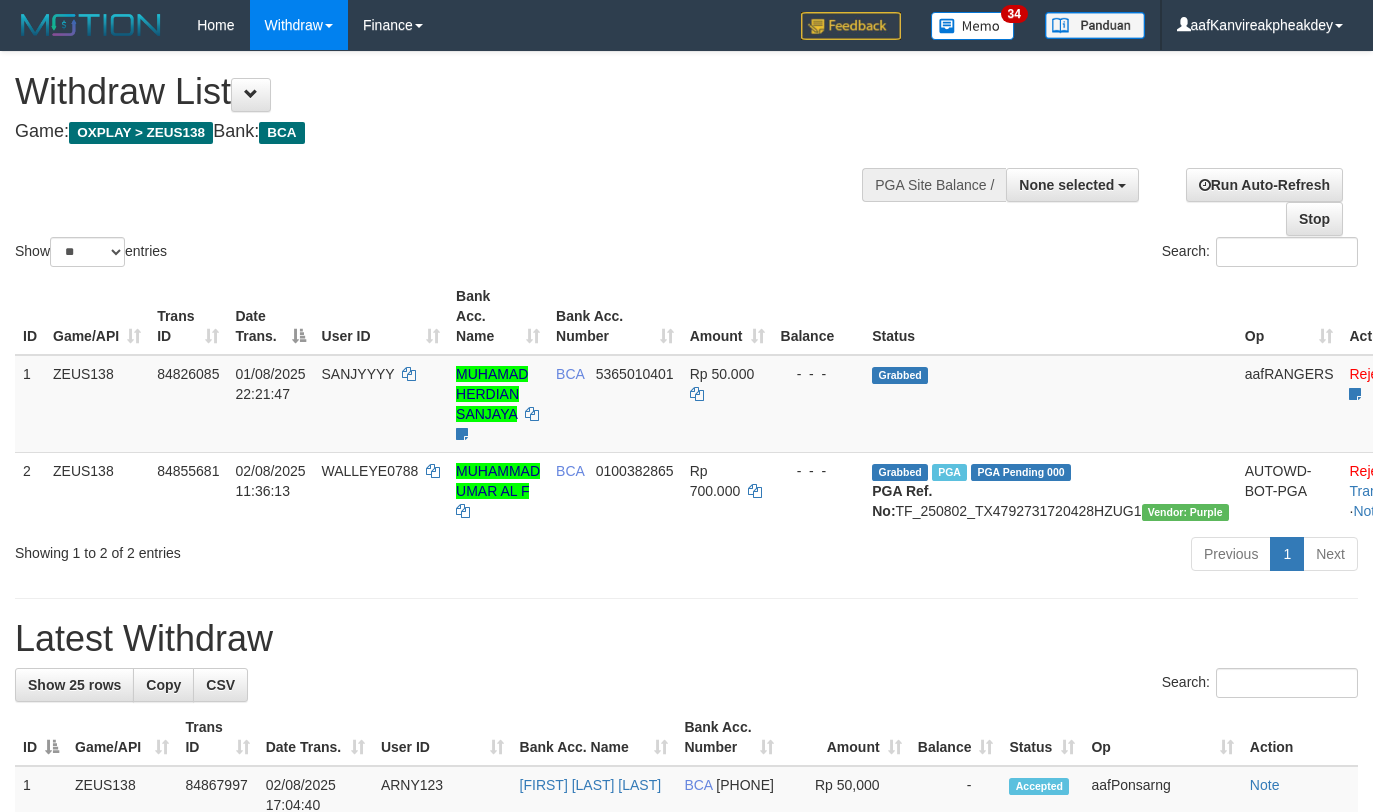 select 